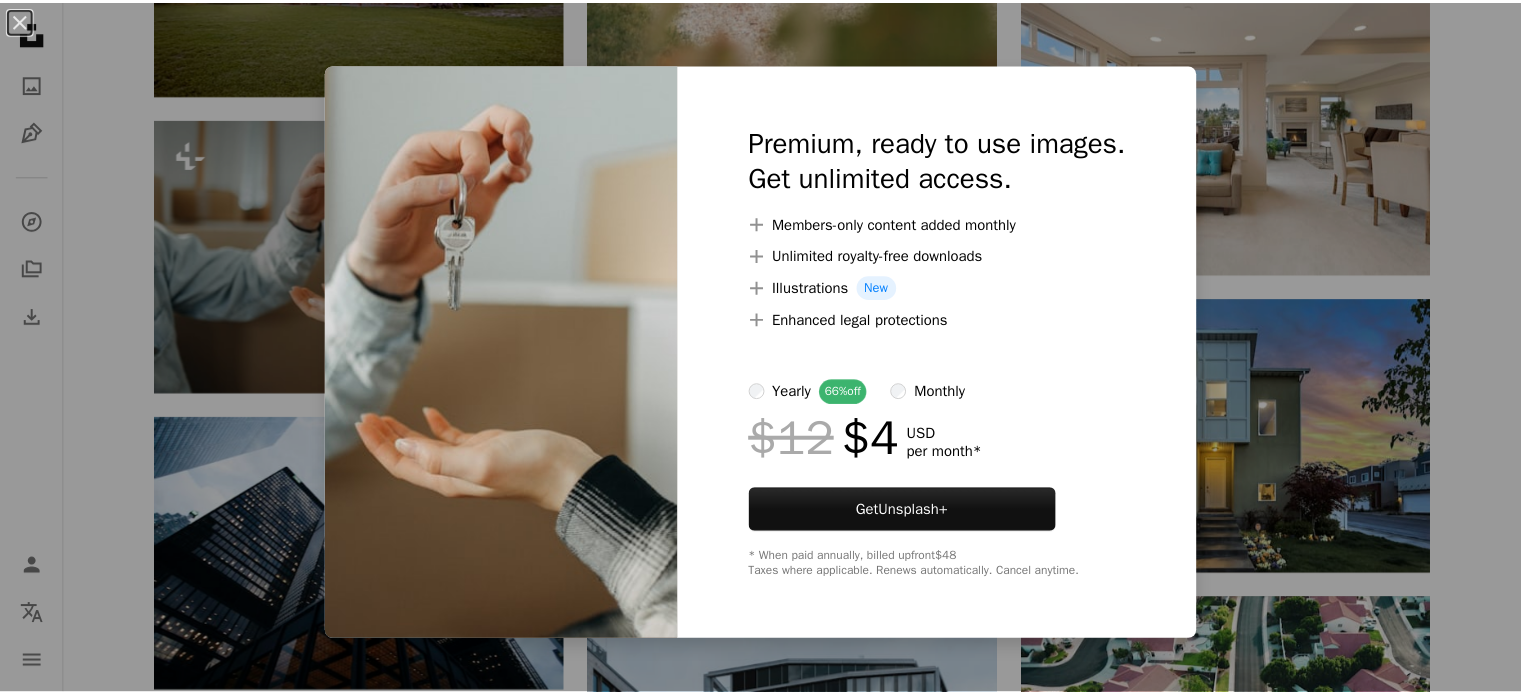 scroll, scrollTop: 1324, scrollLeft: 0, axis: vertical 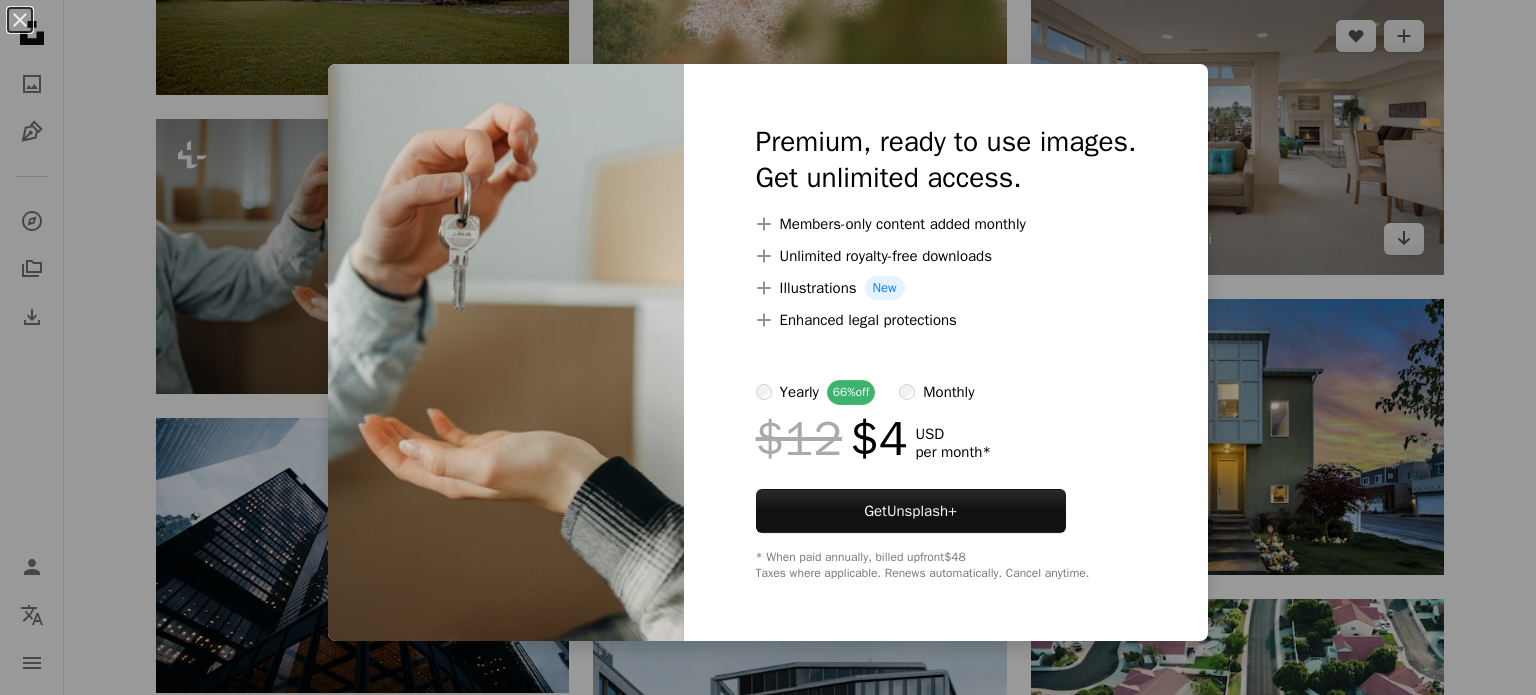 click on "An X shape Premium, ready to use images. Get unlimited access. A plus sign Members-only content added monthly A plus sign Unlimited royalty-free downloads A plus sign Illustrations  New A plus sign Enhanced legal protections yearly 66%  off monthly $12   $4 USD per month * Get  Unsplash+ * When paid annually, billed upfront  $48 Taxes where applicable. Renews automatically. Cancel anytime." at bounding box center (768, 347) 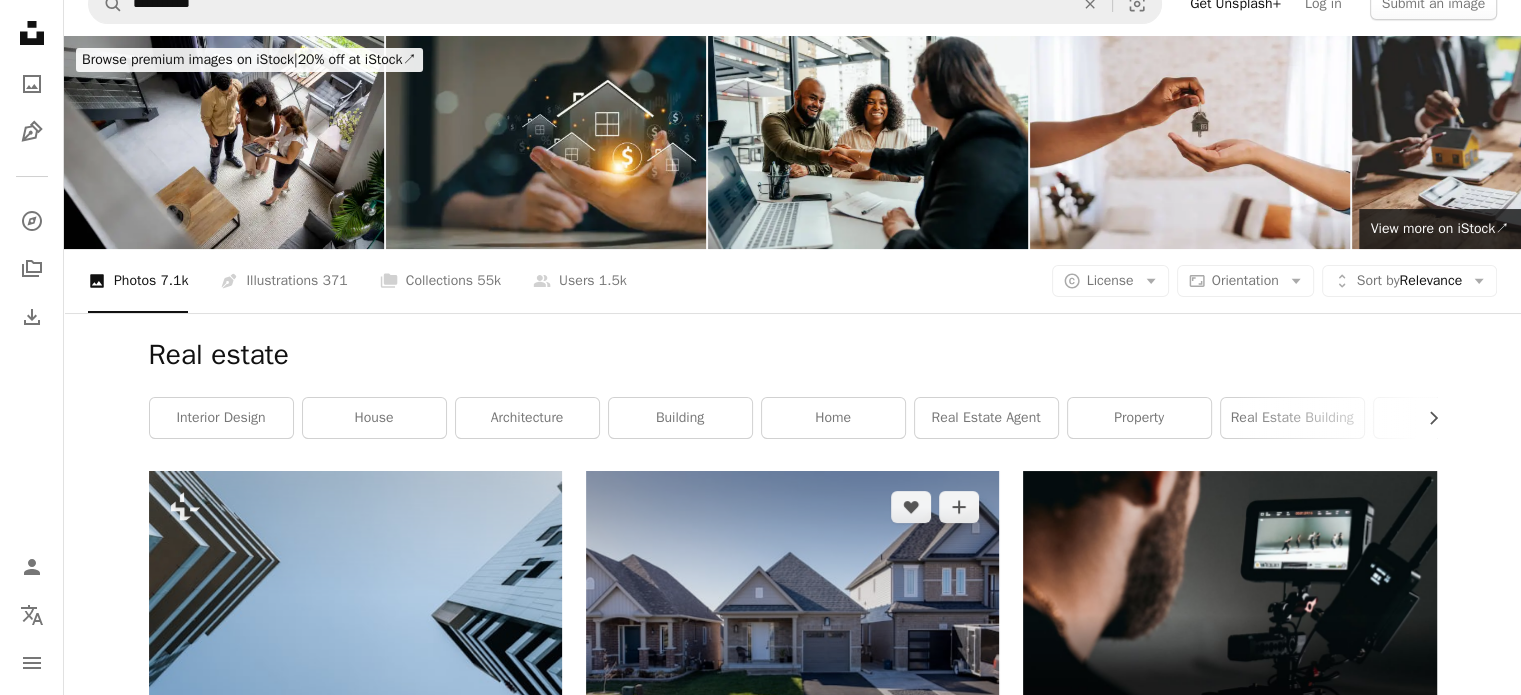 scroll, scrollTop: 0, scrollLeft: 0, axis: both 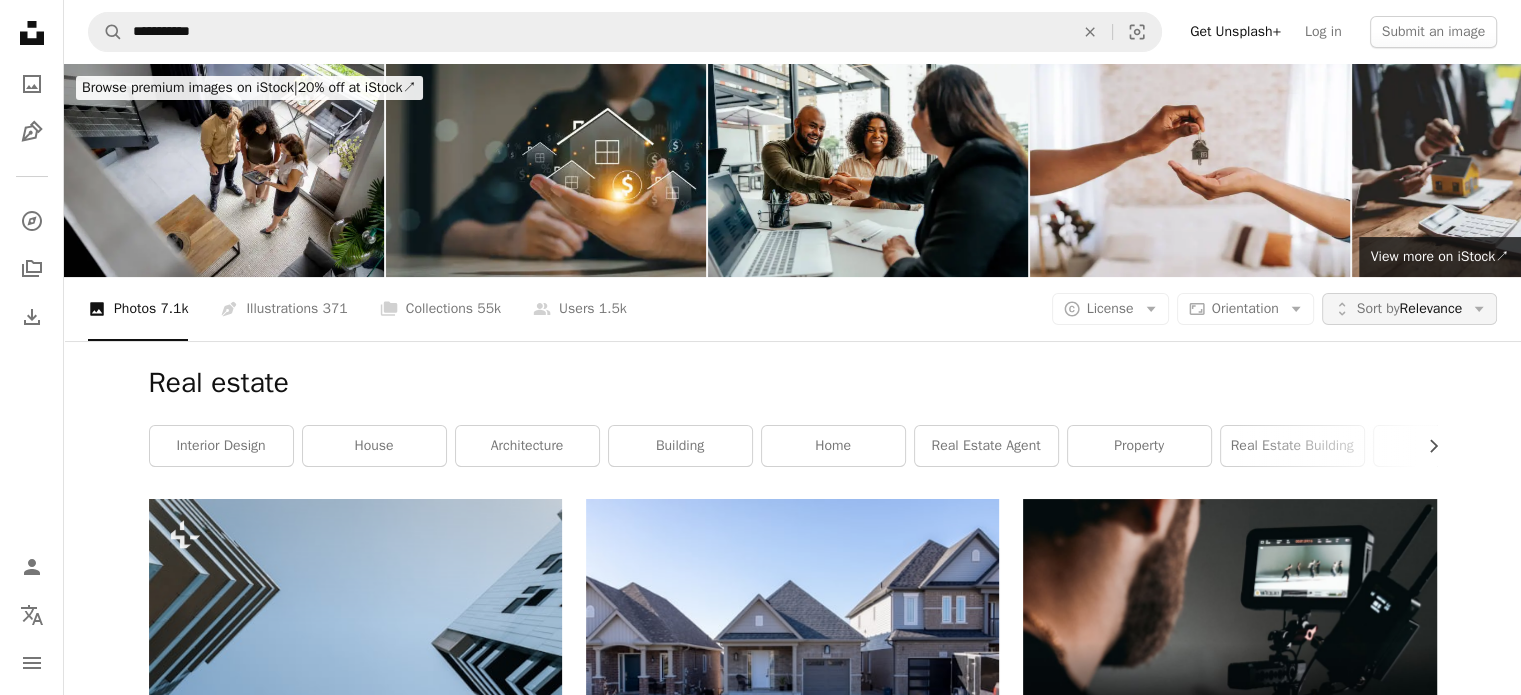 click on "Sort by  Relevance" at bounding box center [1409, 309] 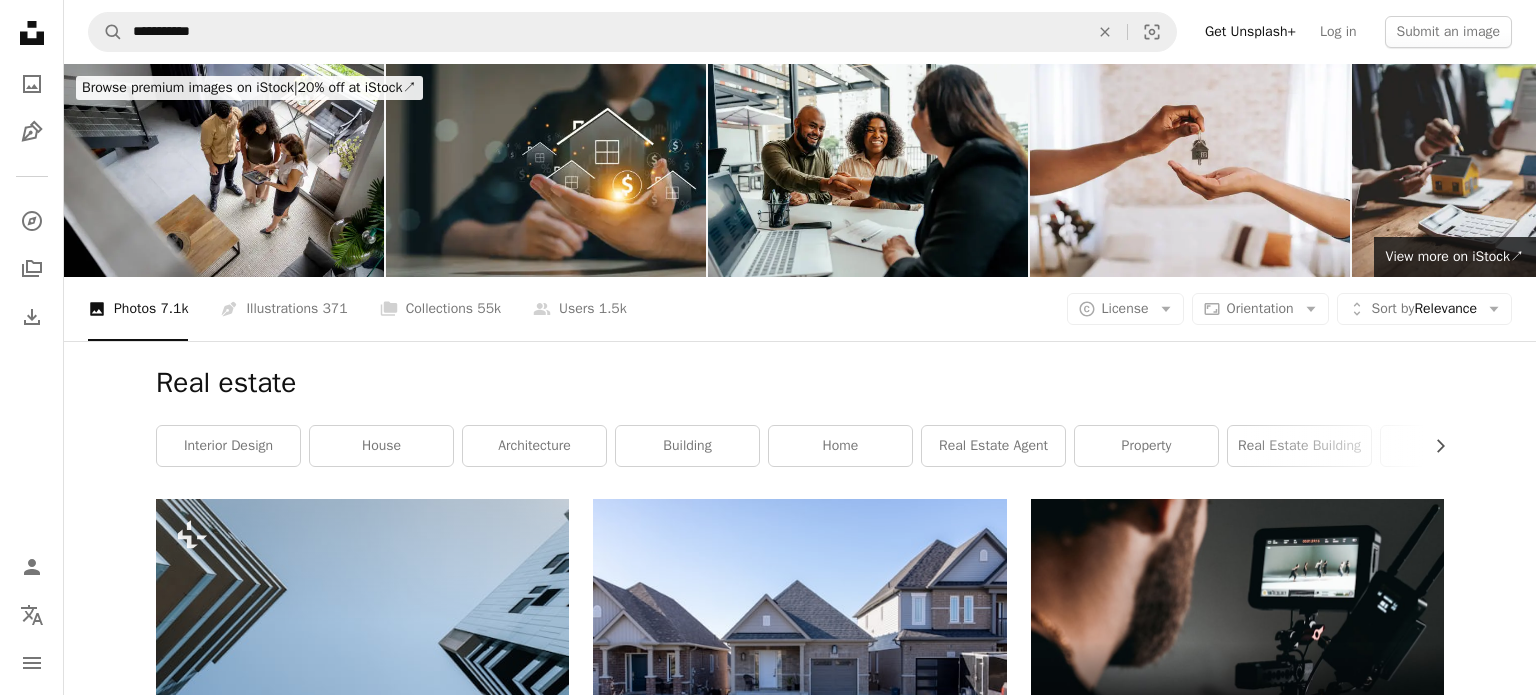 click on "**********" at bounding box center (768, 2160) 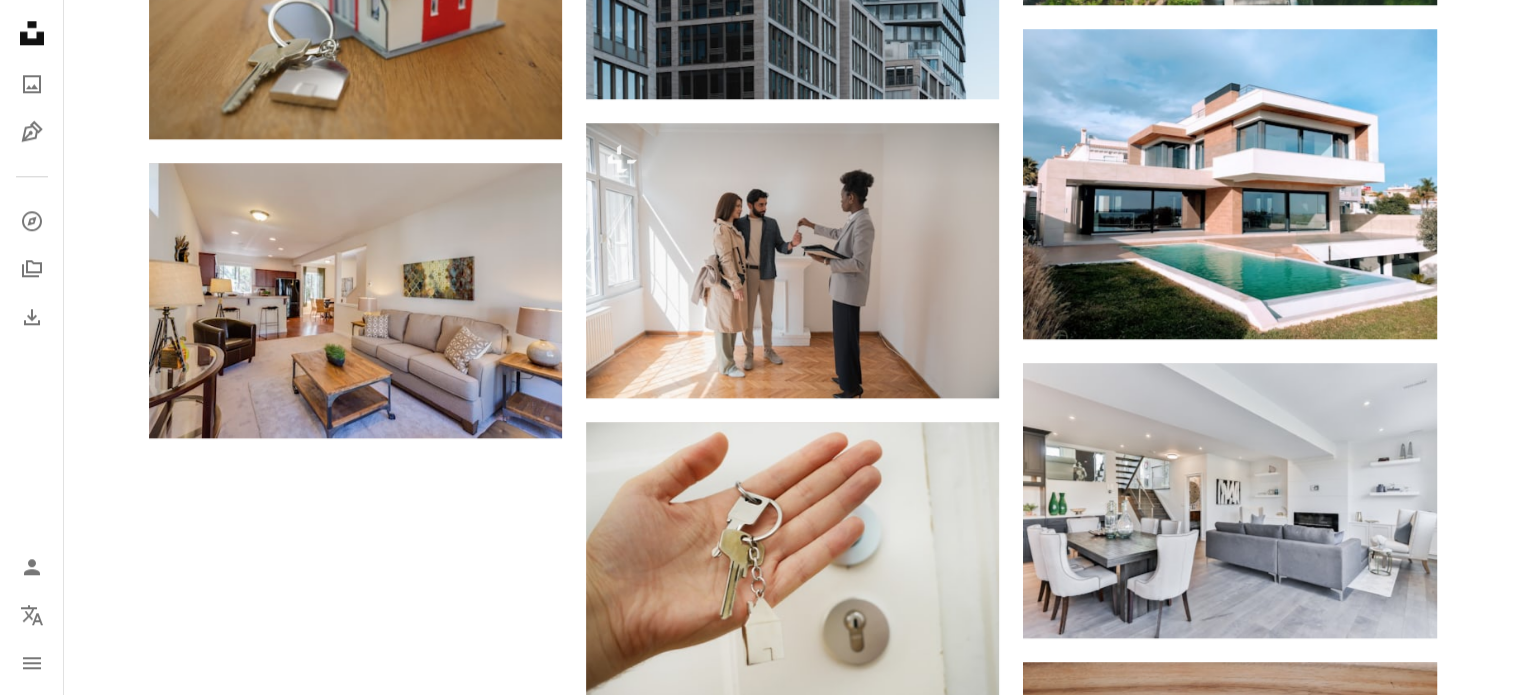scroll, scrollTop: 2200, scrollLeft: 0, axis: vertical 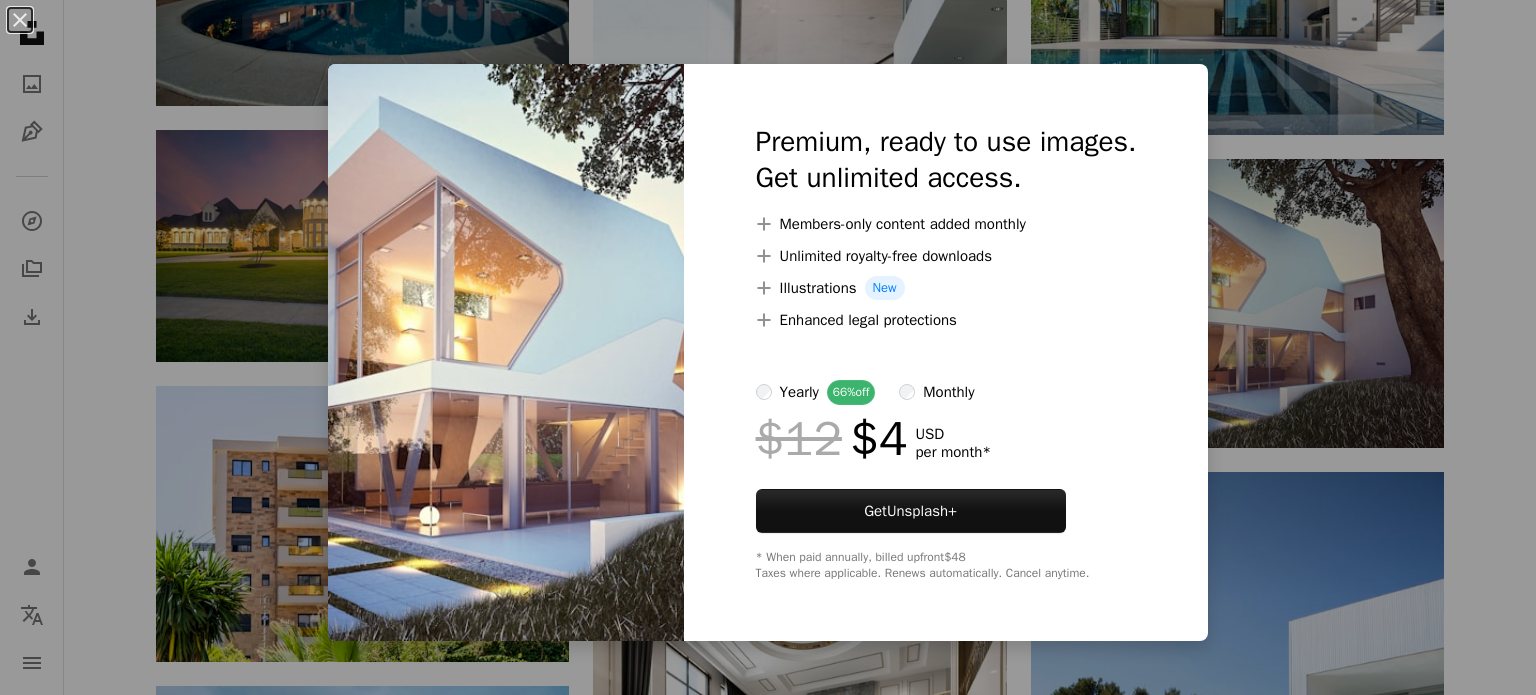 click on "An X shape Premium, ready to use images. Get unlimited access. A plus sign Members-only content added monthly A plus sign Unlimited royalty-free downloads A plus sign Illustrations  New A plus sign Enhanced legal protections yearly 66%  off monthly $12   $4 USD per month * Get  Unsplash+ * When paid annually, billed upfront  $48 Taxes where applicable. Renews automatically. Cancel anytime." at bounding box center (768, 347) 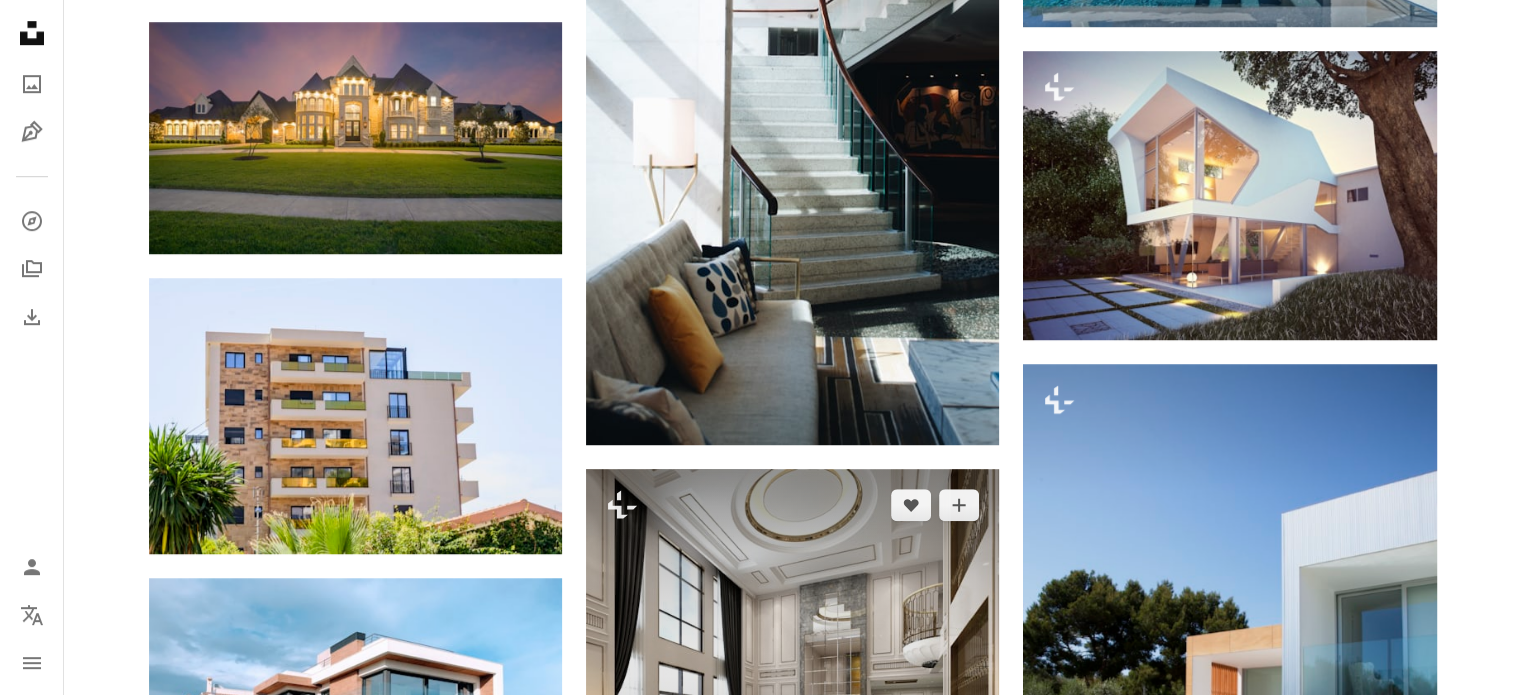 scroll, scrollTop: 1700, scrollLeft: 0, axis: vertical 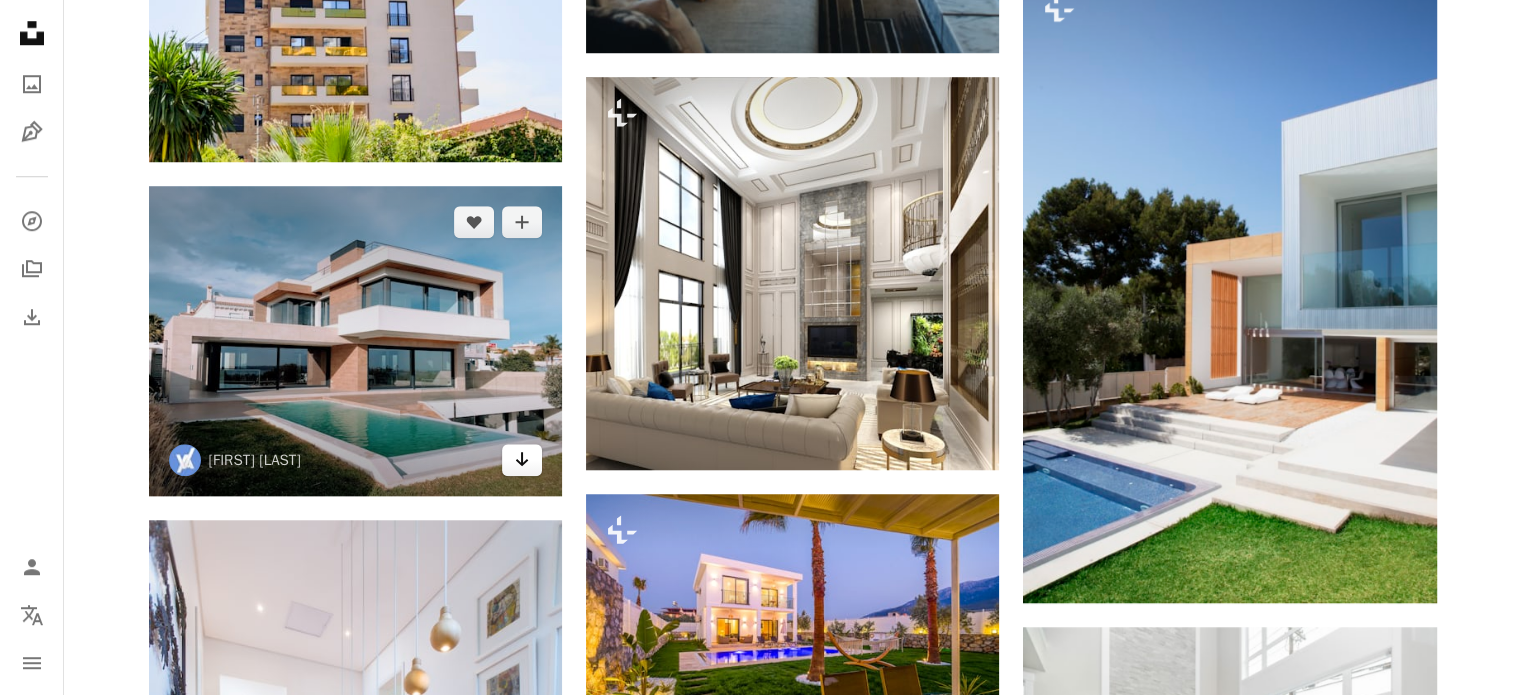 click on "Arrow pointing down" 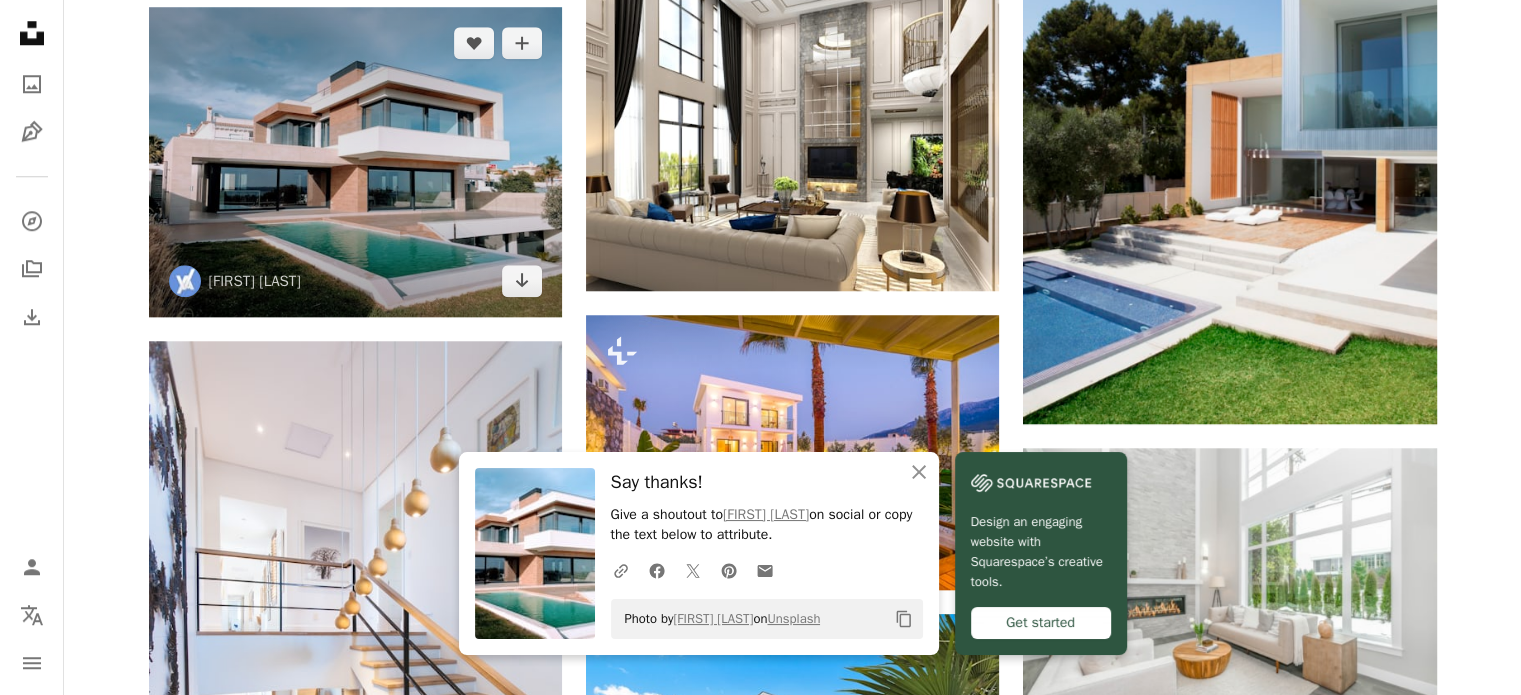 scroll, scrollTop: 2100, scrollLeft: 0, axis: vertical 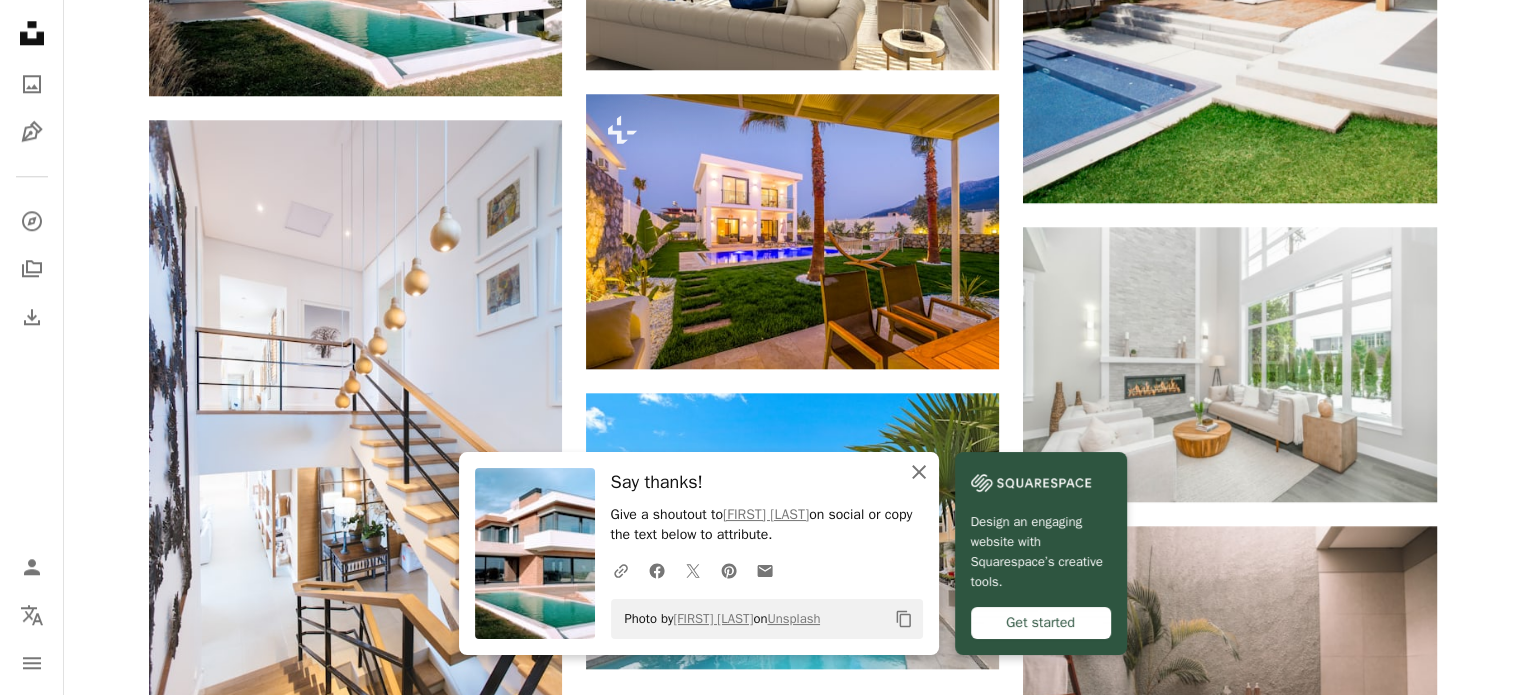 drag, startPoint x: 916, startPoint y: 467, endPoint x: 912, endPoint y: 457, distance: 10.770329 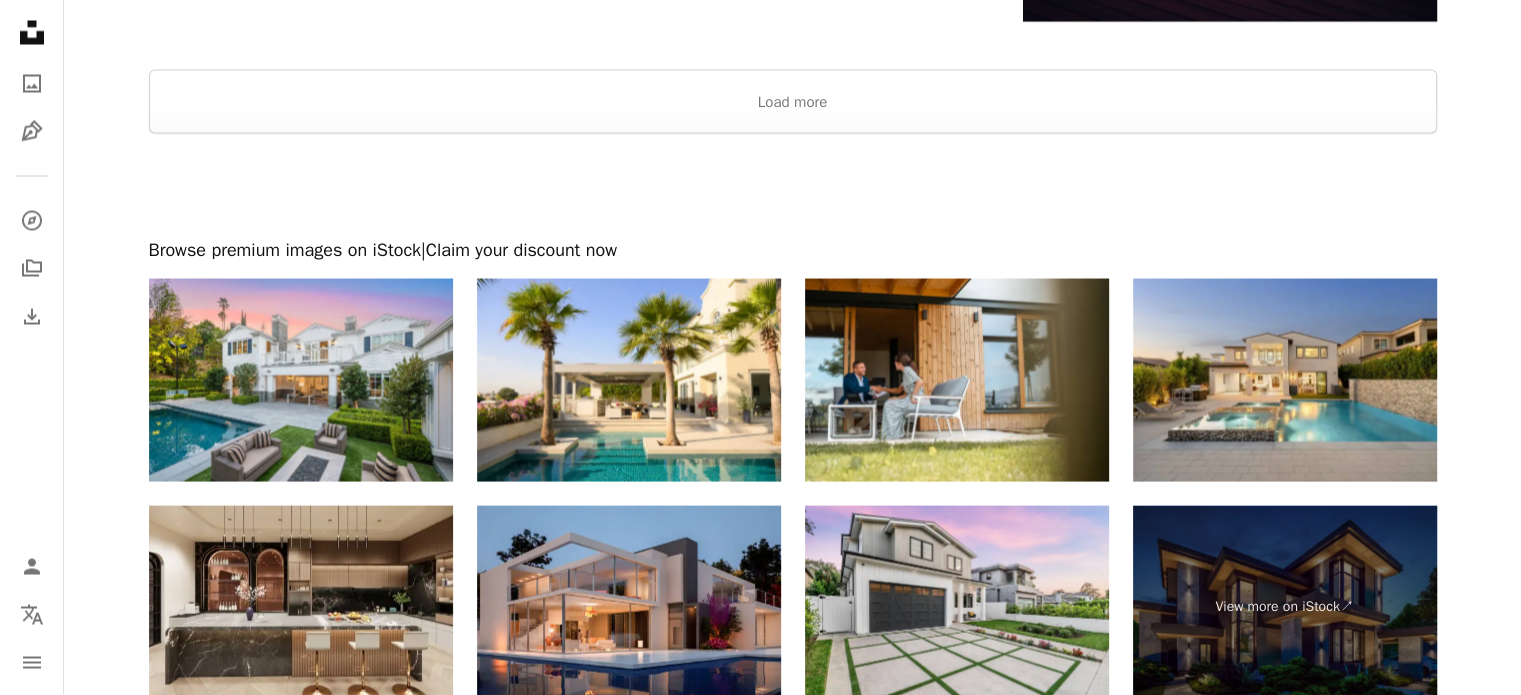 scroll, scrollTop: 4000, scrollLeft: 0, axis: vertical 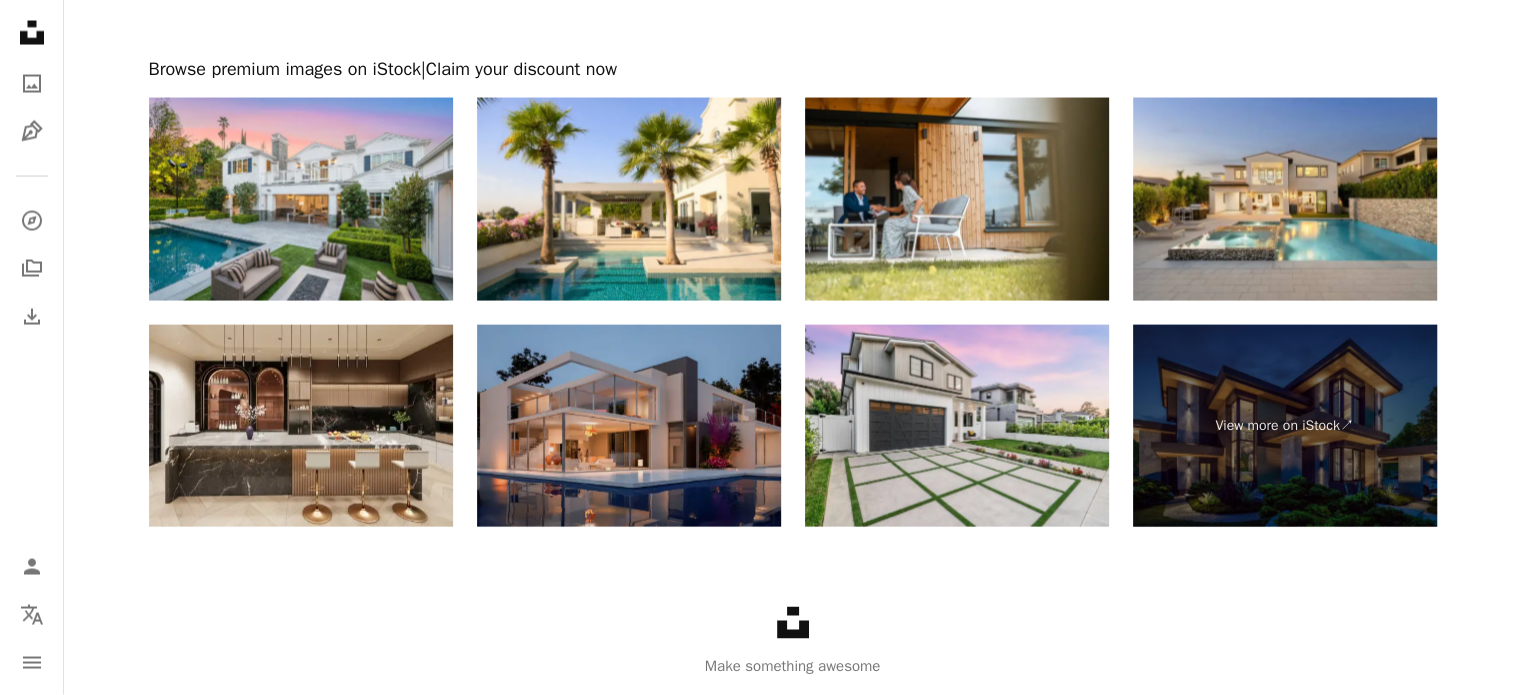 click at bounding box center [629, 426] 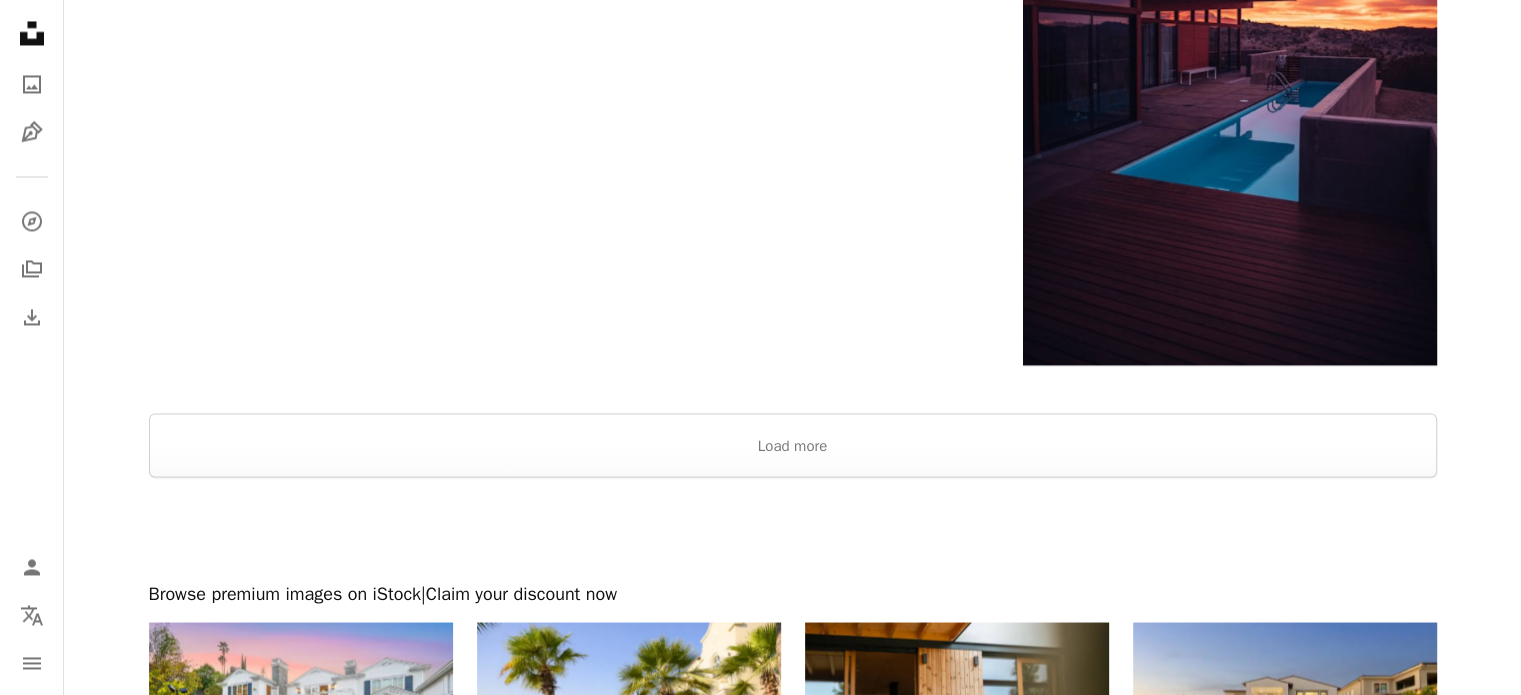scroll, scrollTop: 3463, scrollLeft: 0, axis: vertical 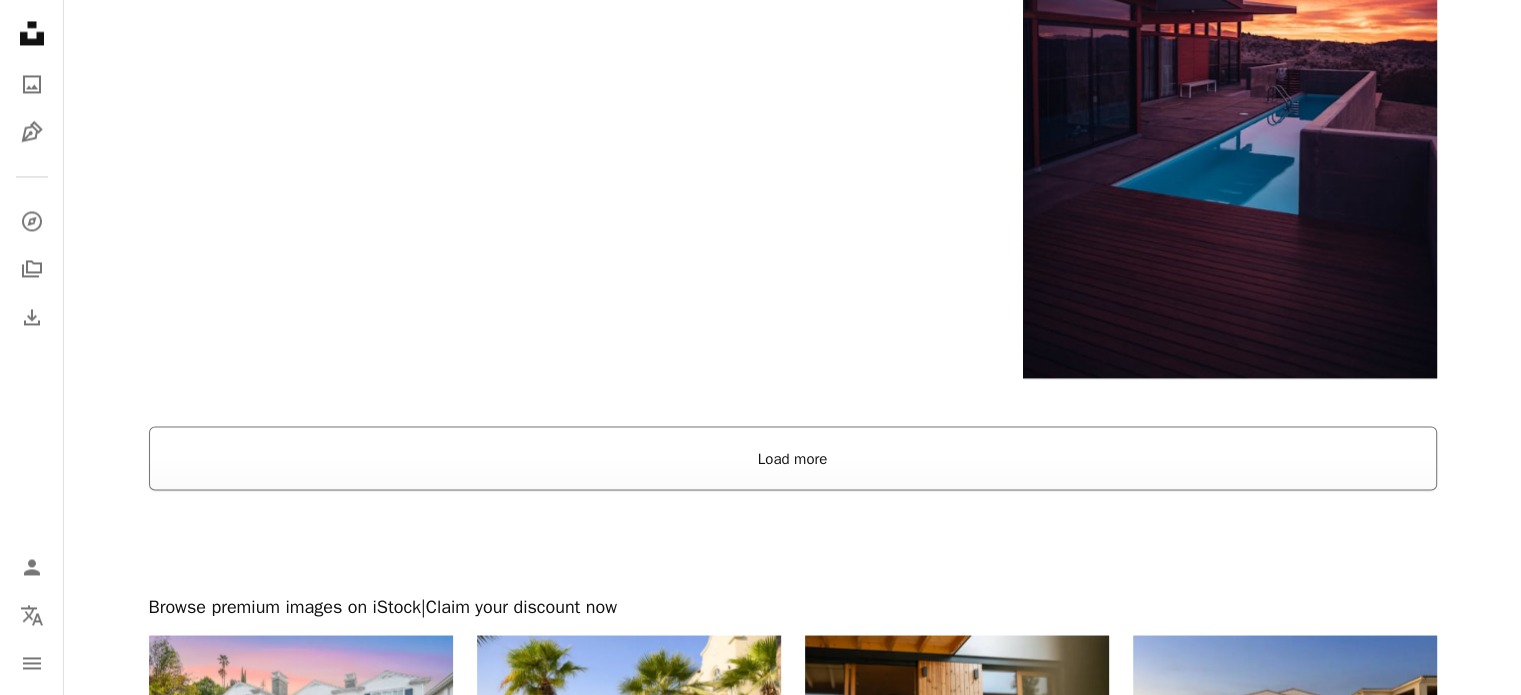 click on "Load more" at bounding box center (793, 458) 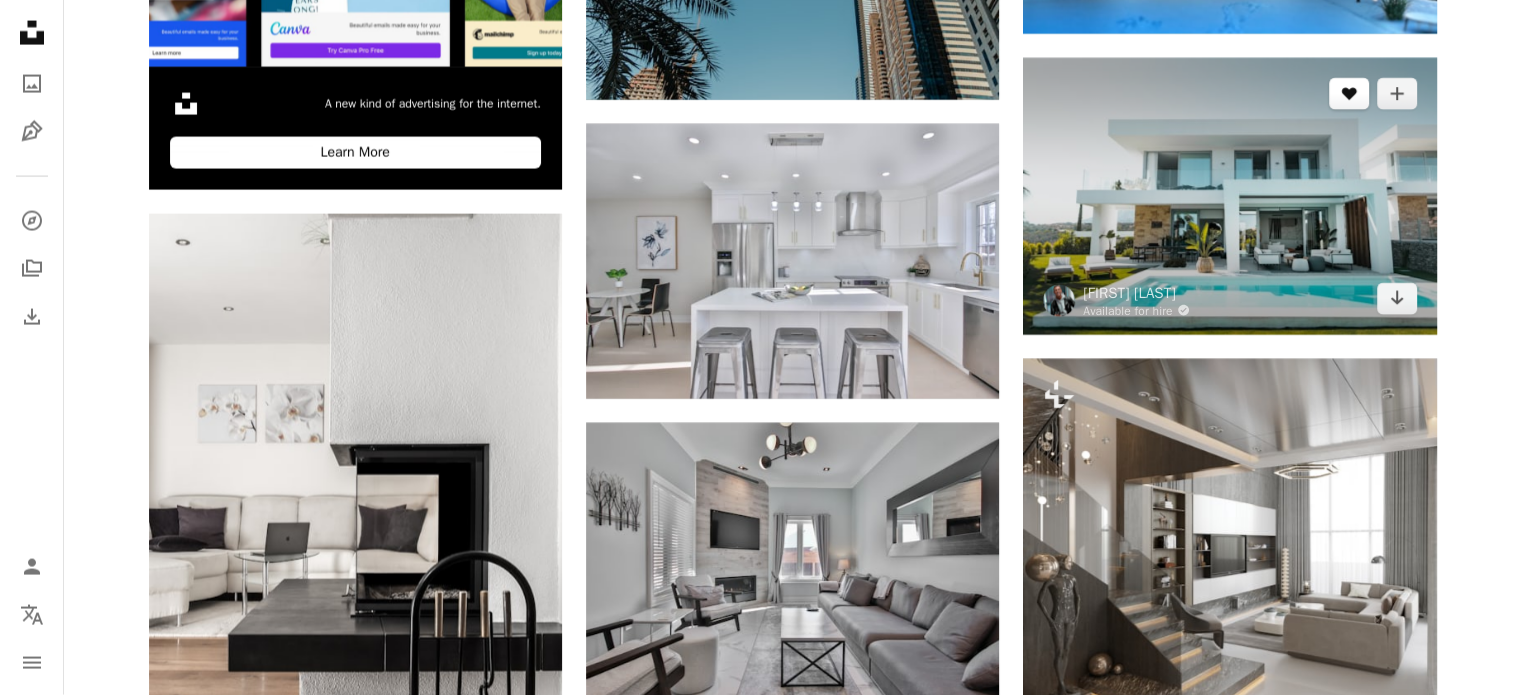 scroll, scrollTop: 4262, scrollLeft: 0, axis: vertical 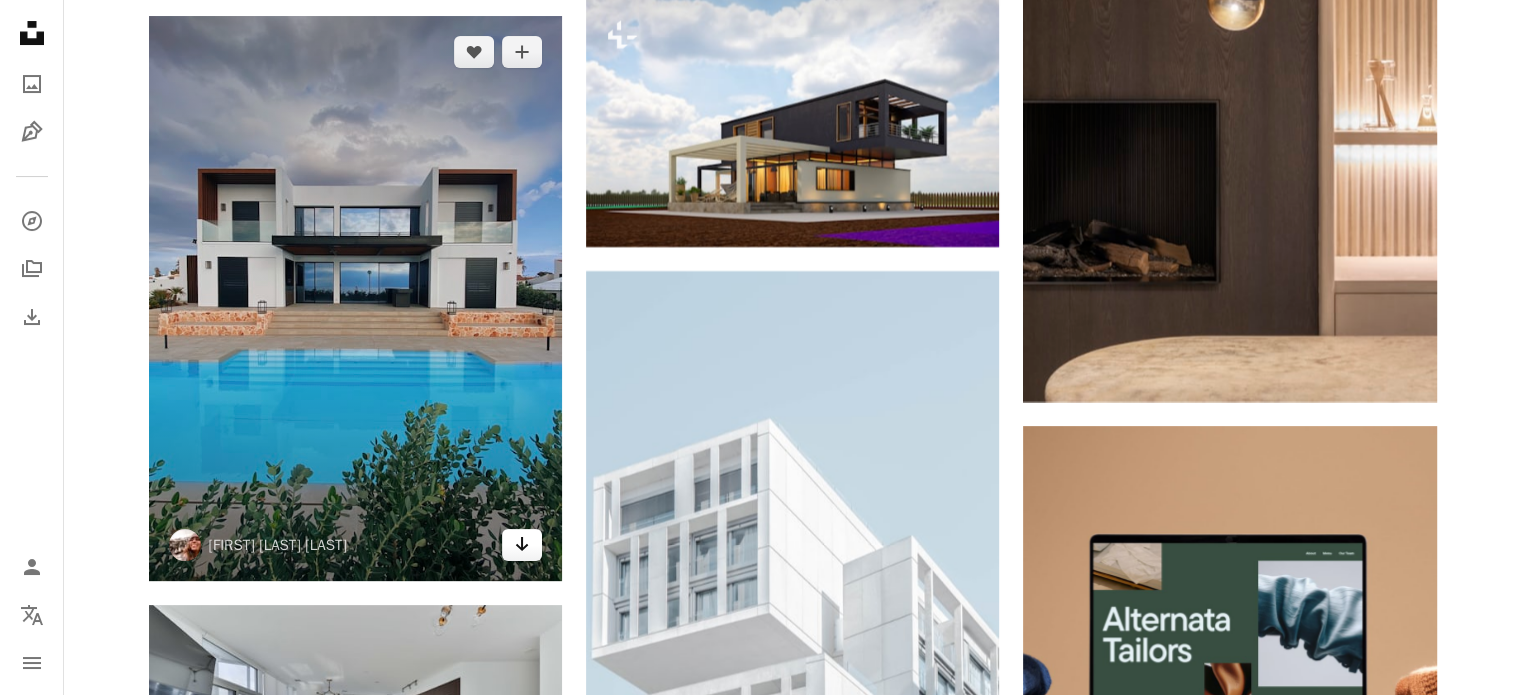 click on "Arrow pointing down" 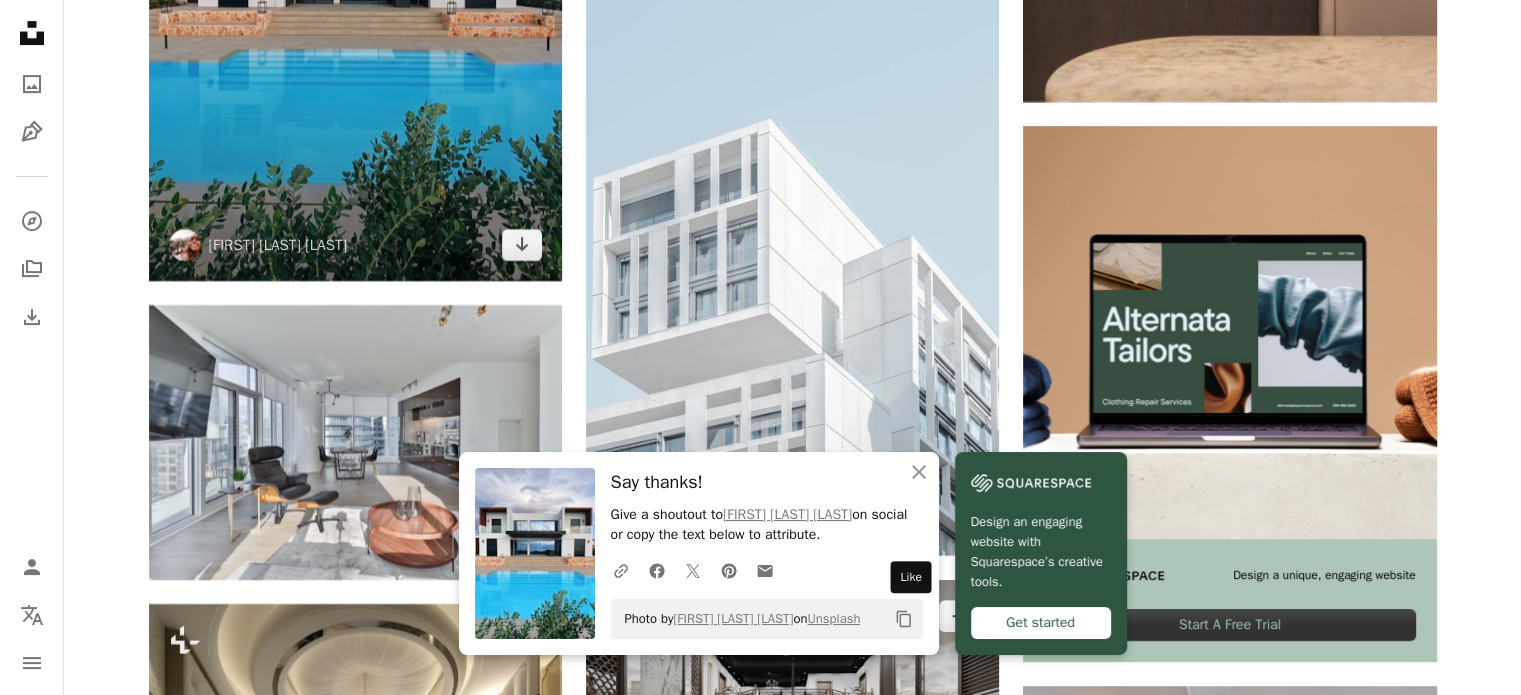 scroll, scrollTop: 8762, scrollLeft: 0, axis: vertical 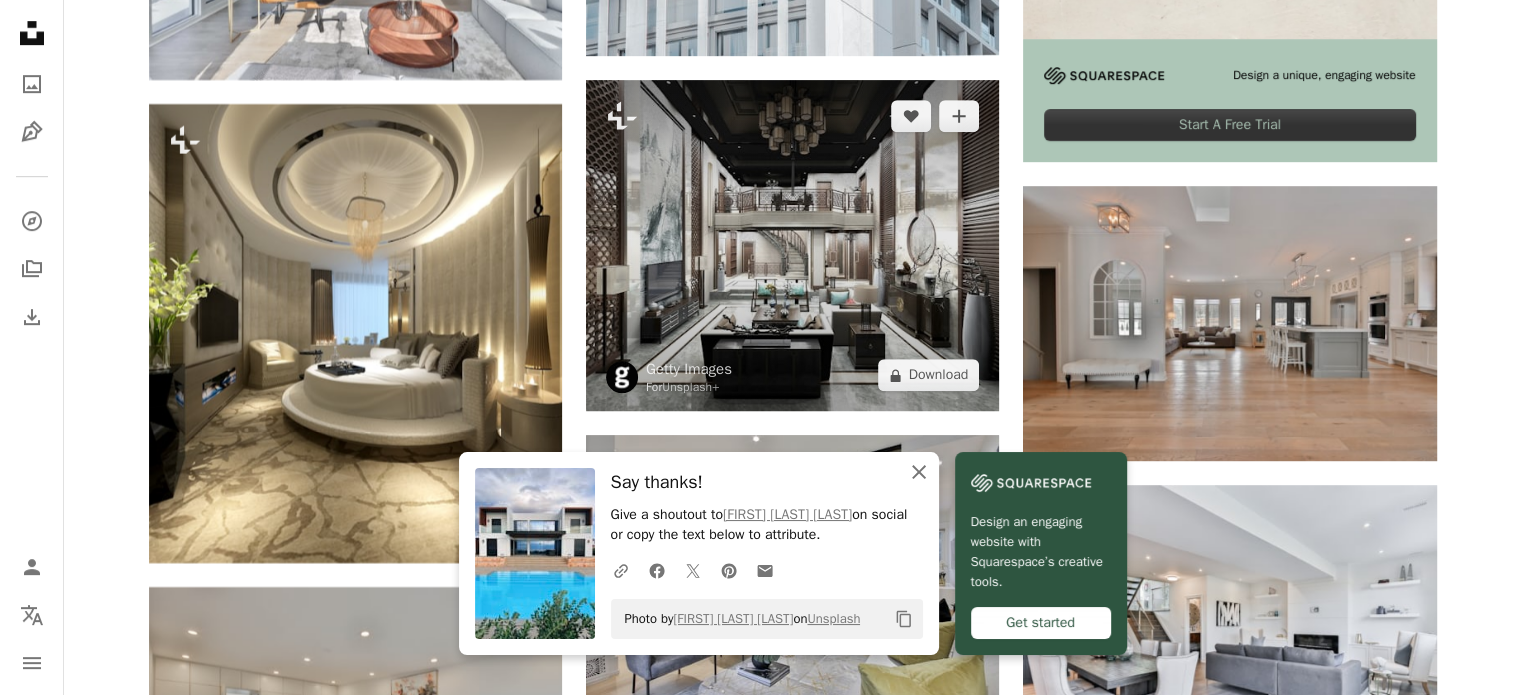 click on "An X shape" 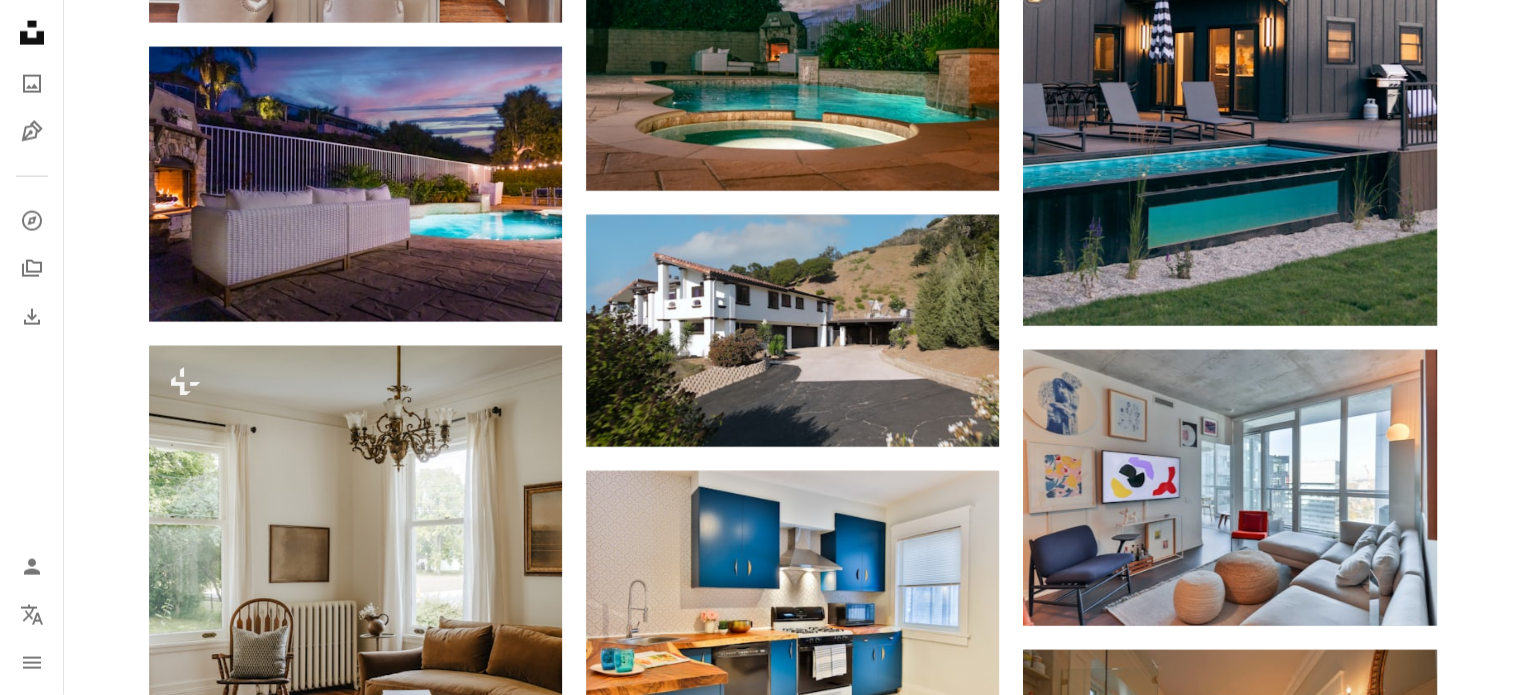 scroll, scrollTop: 19662, scrollLeft: 0, axis: vertical 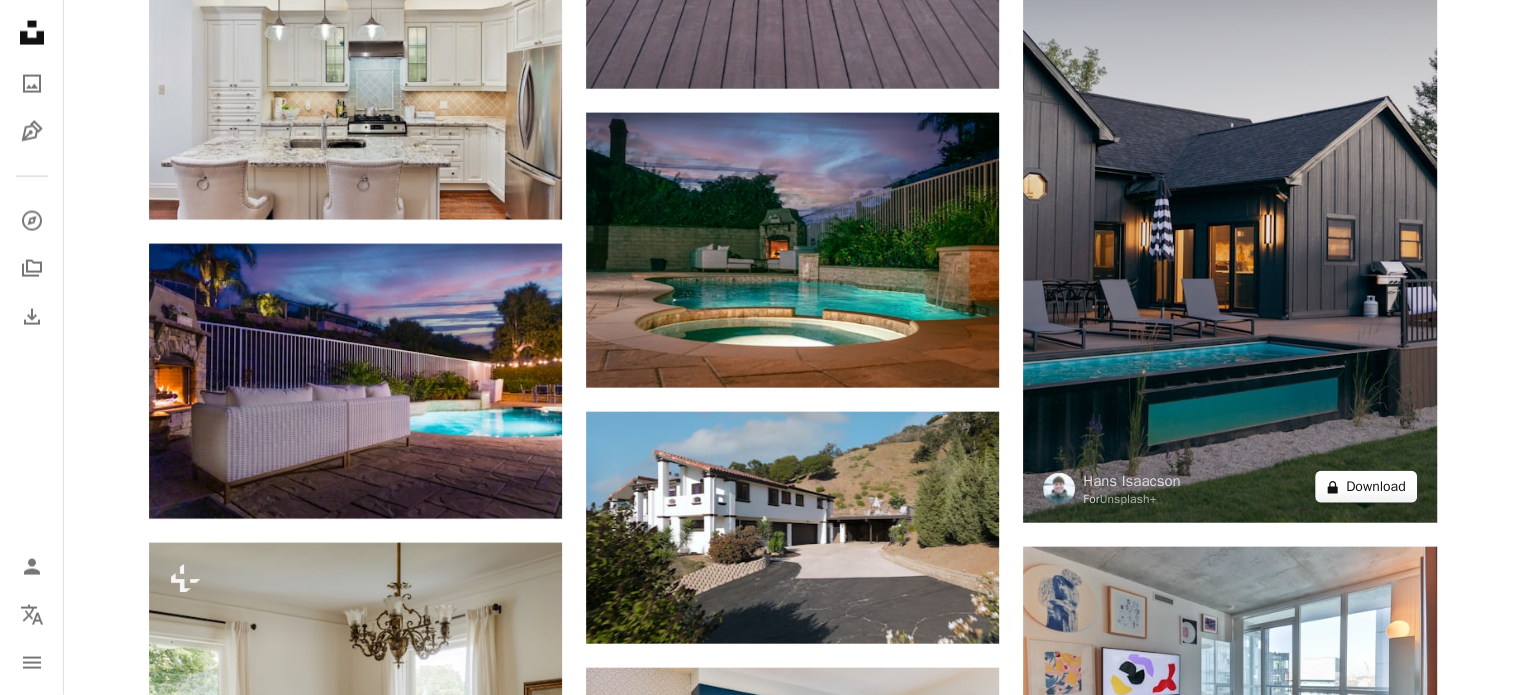 click on "A lock Download" at bounding box center [1366, 487] 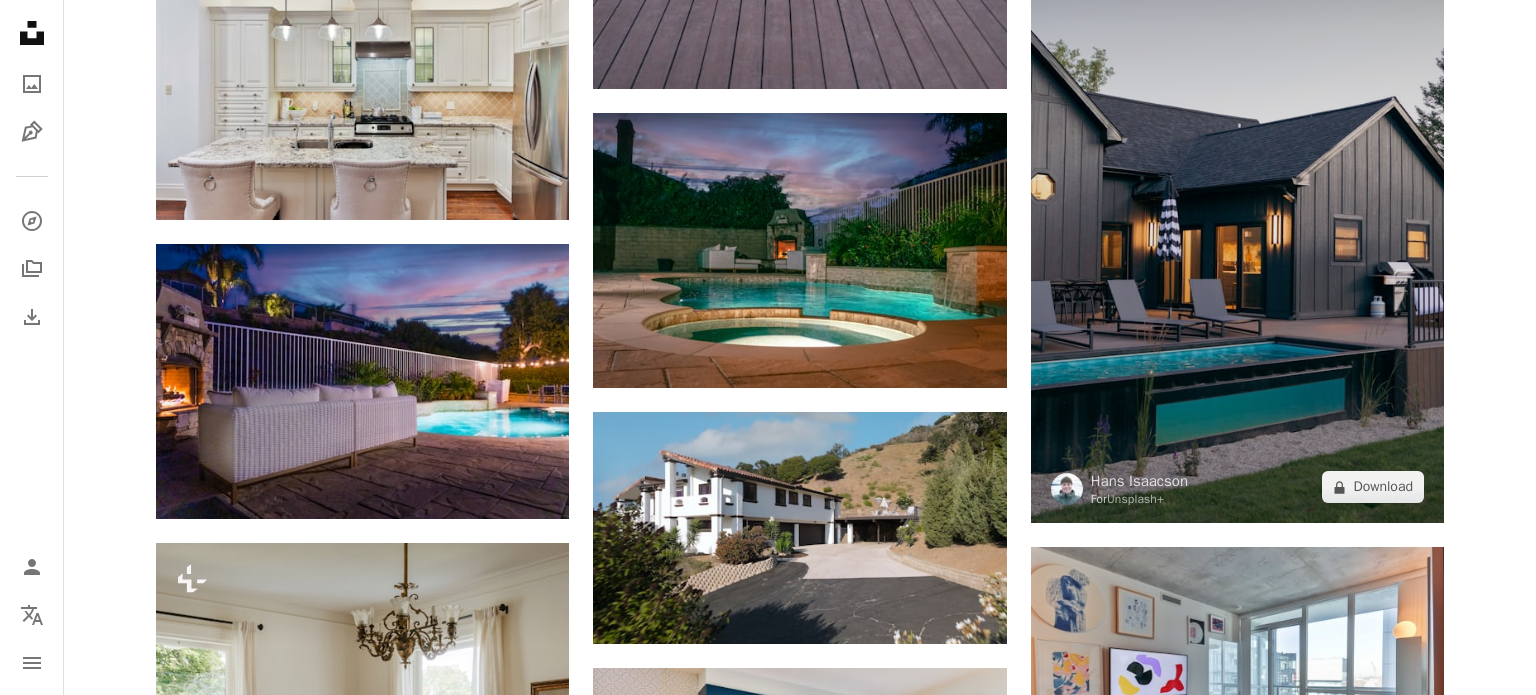 drag, startPoint x: 1336, startPoint y: 354, endPoint x: 1293, endPoint y: 361, distance: 43.56604 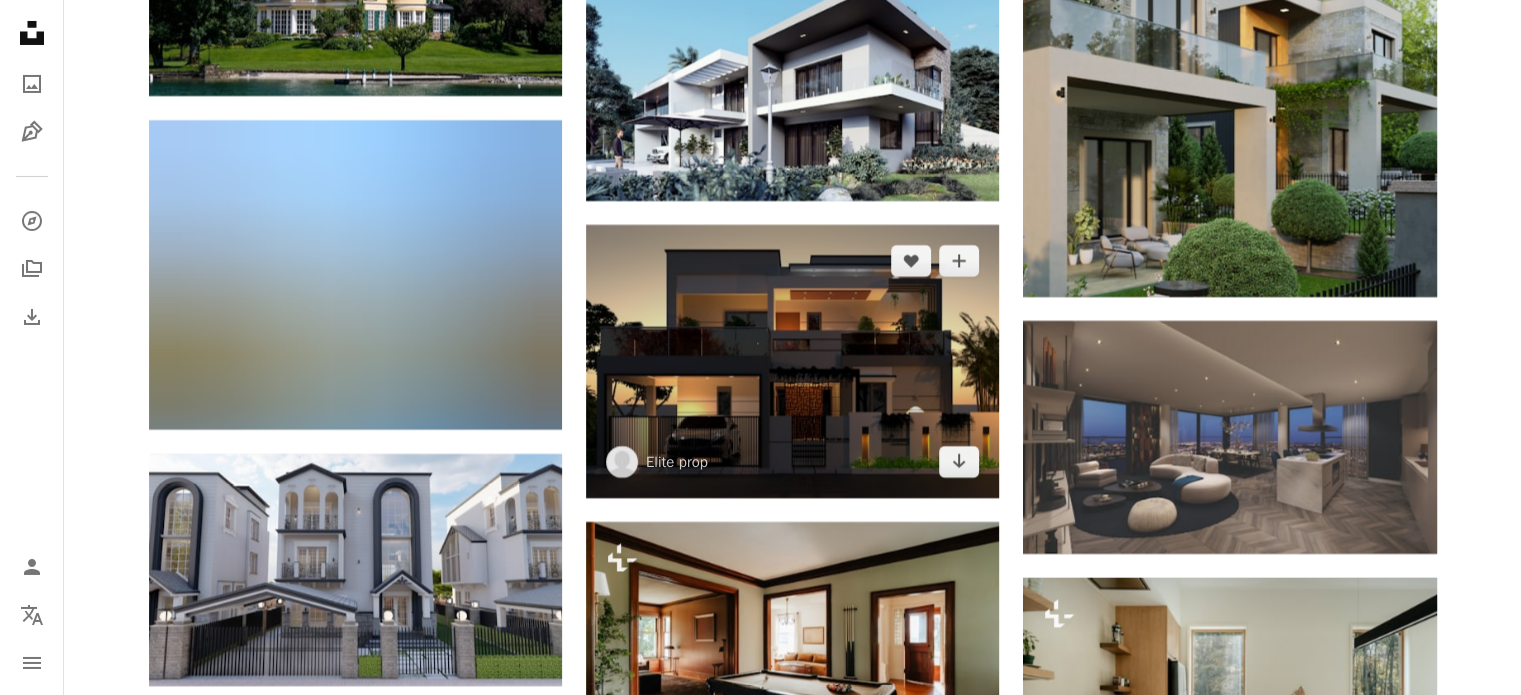 scroll, scrollTop: 45162, scrollLeft: 0, axis: vertical 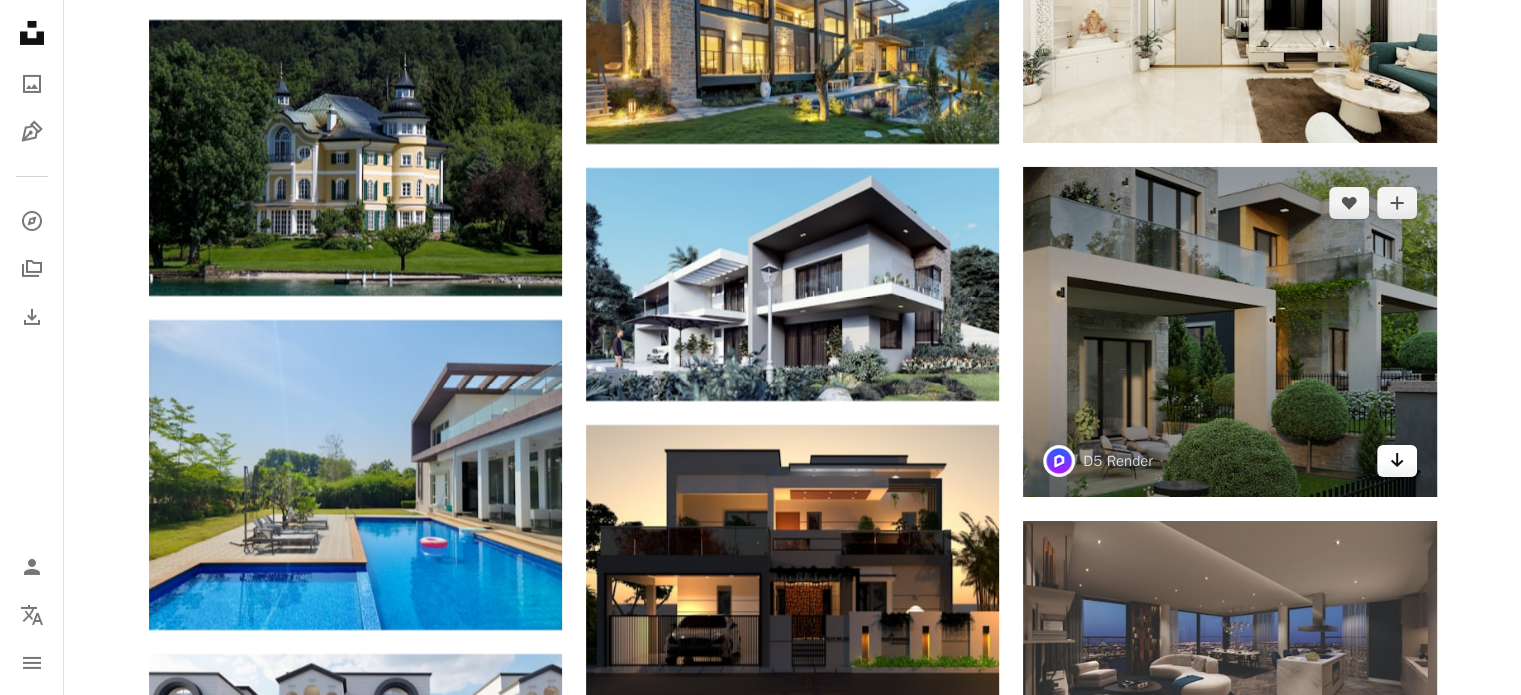 click on "Arrow pointing down" 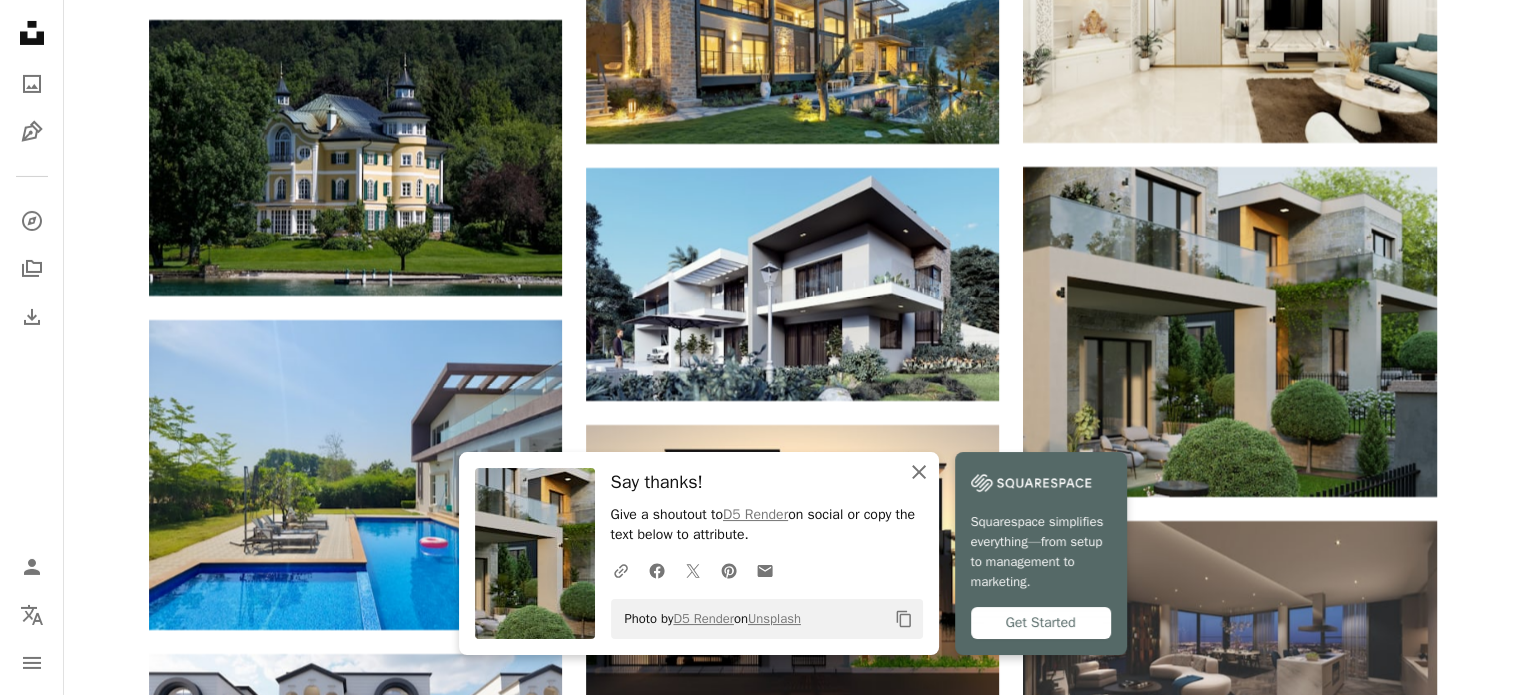 click on "An X shape Close" at bounding box center [919, 472] 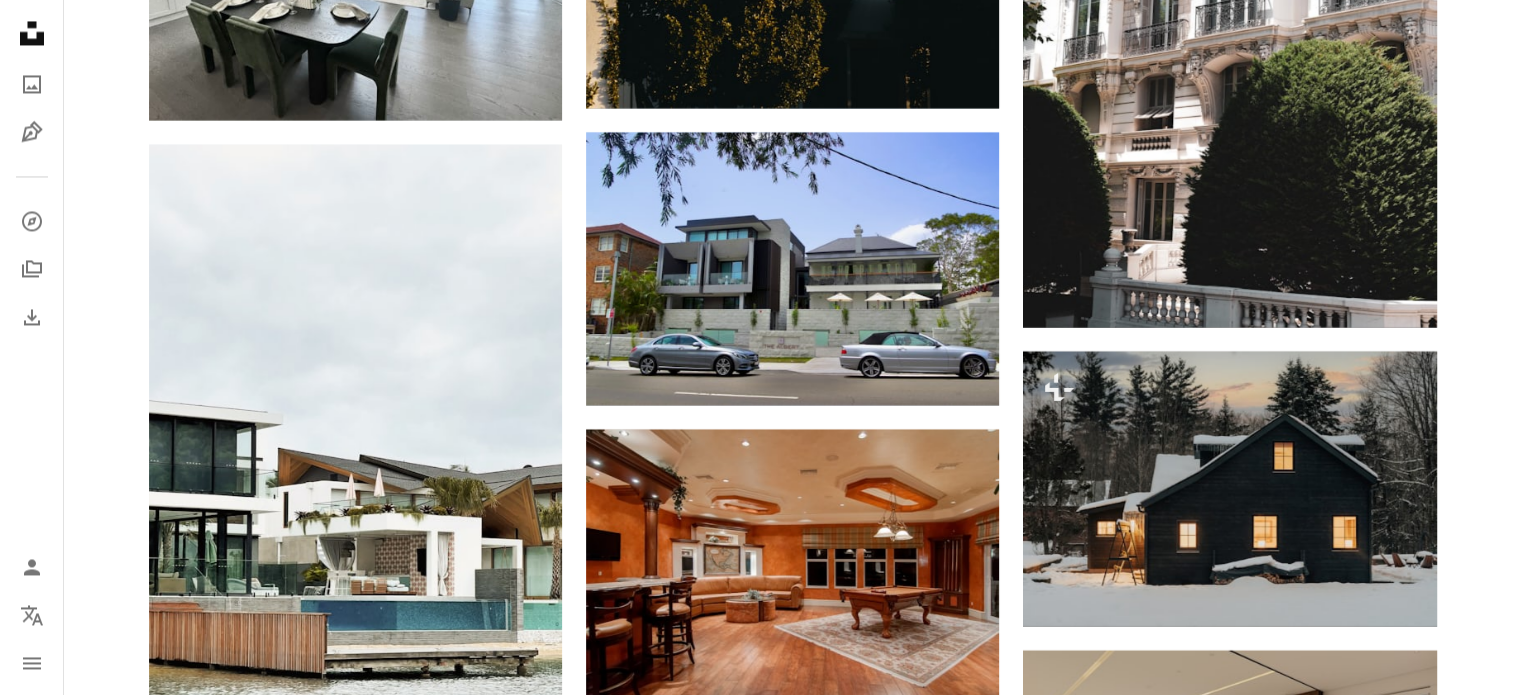 scroll, scrollTop: 56262, scrollLeft: 0, axis: vertical 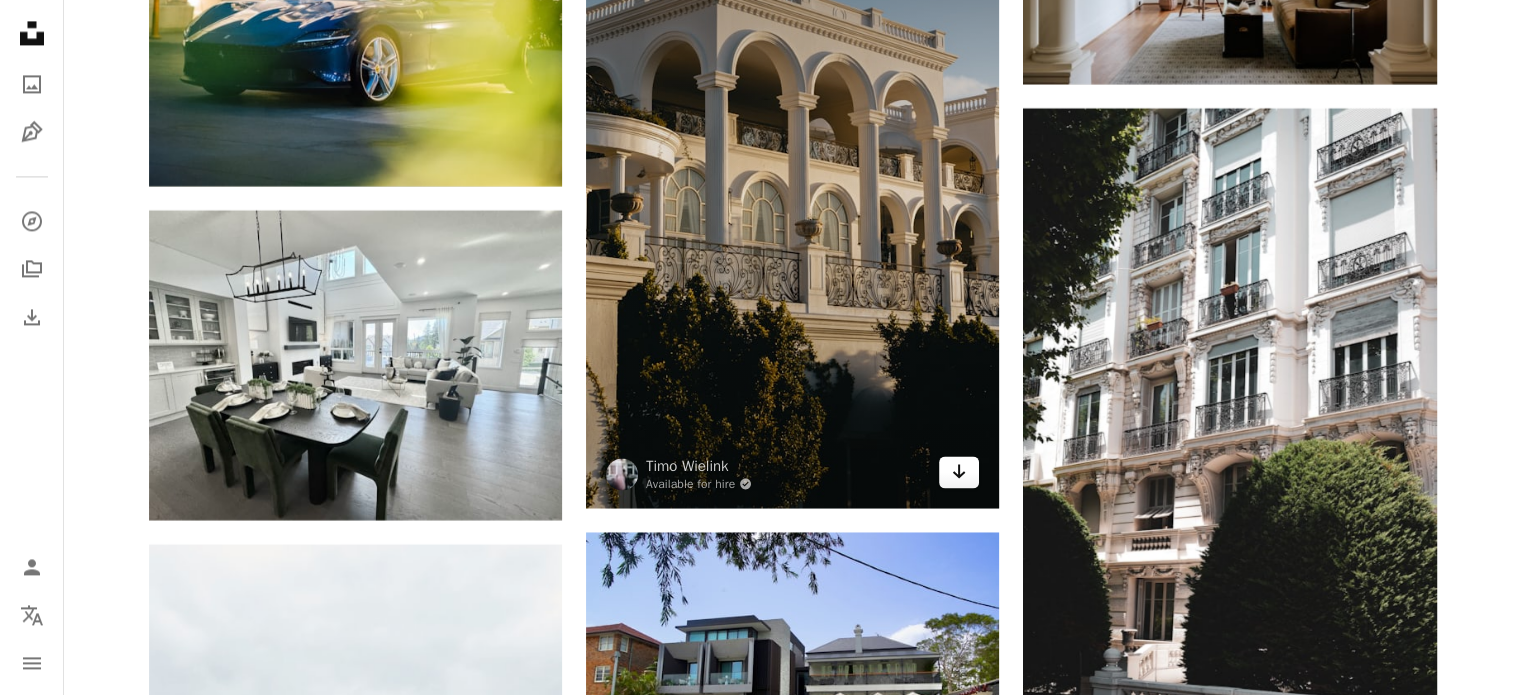 click on "Arrow pointing down" 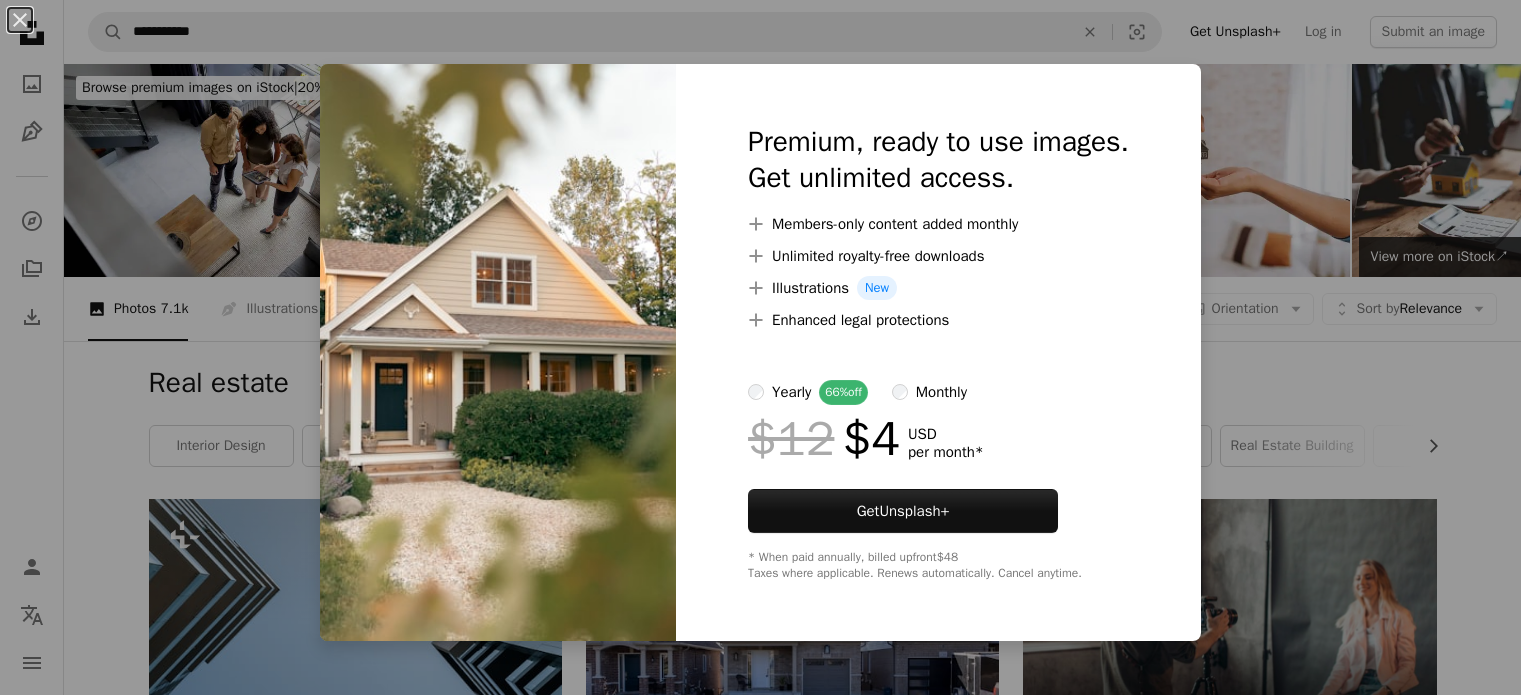 scroll, scrollTop: 800, scrollLeft: 0, axis: vertical 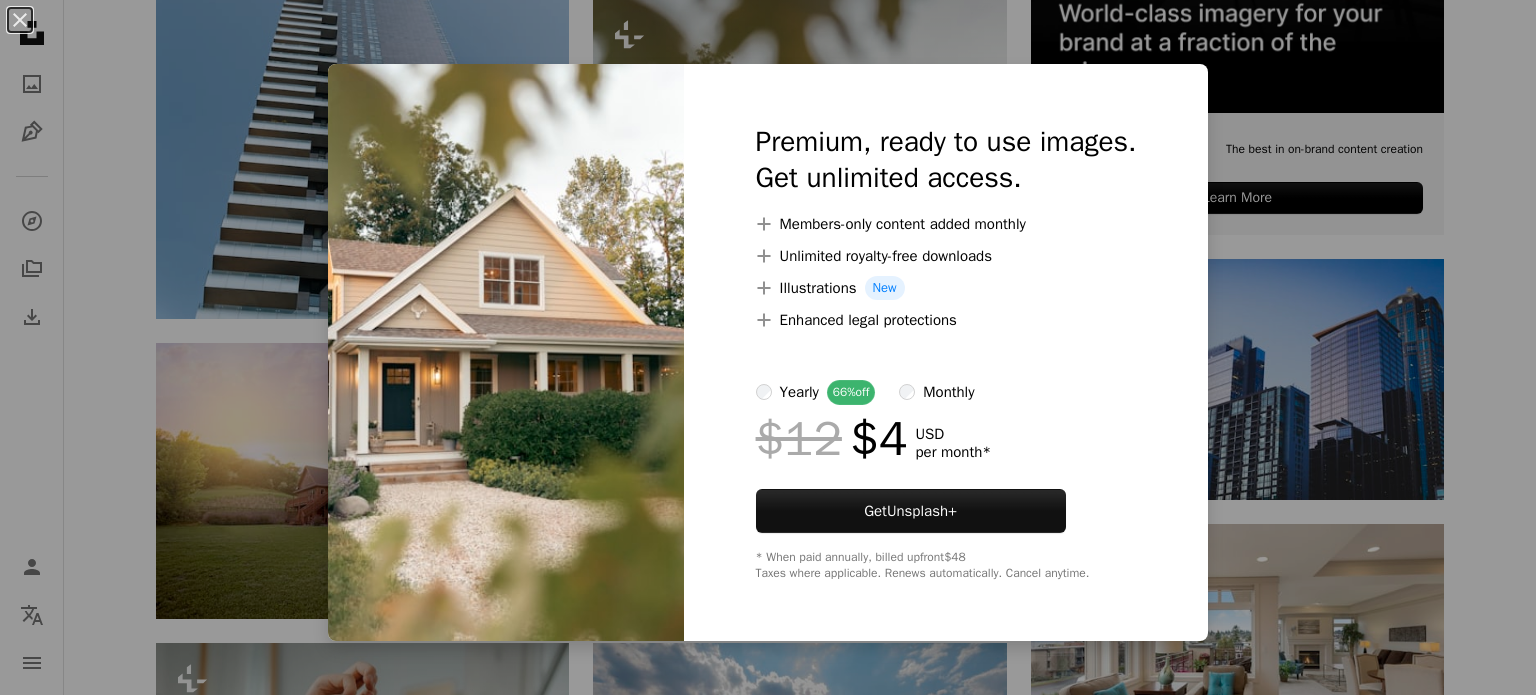 drag, startPoint x: 1195, startPoint y: 253, endPoint x: 1198, endPoint y: 263, distance: 10.440307 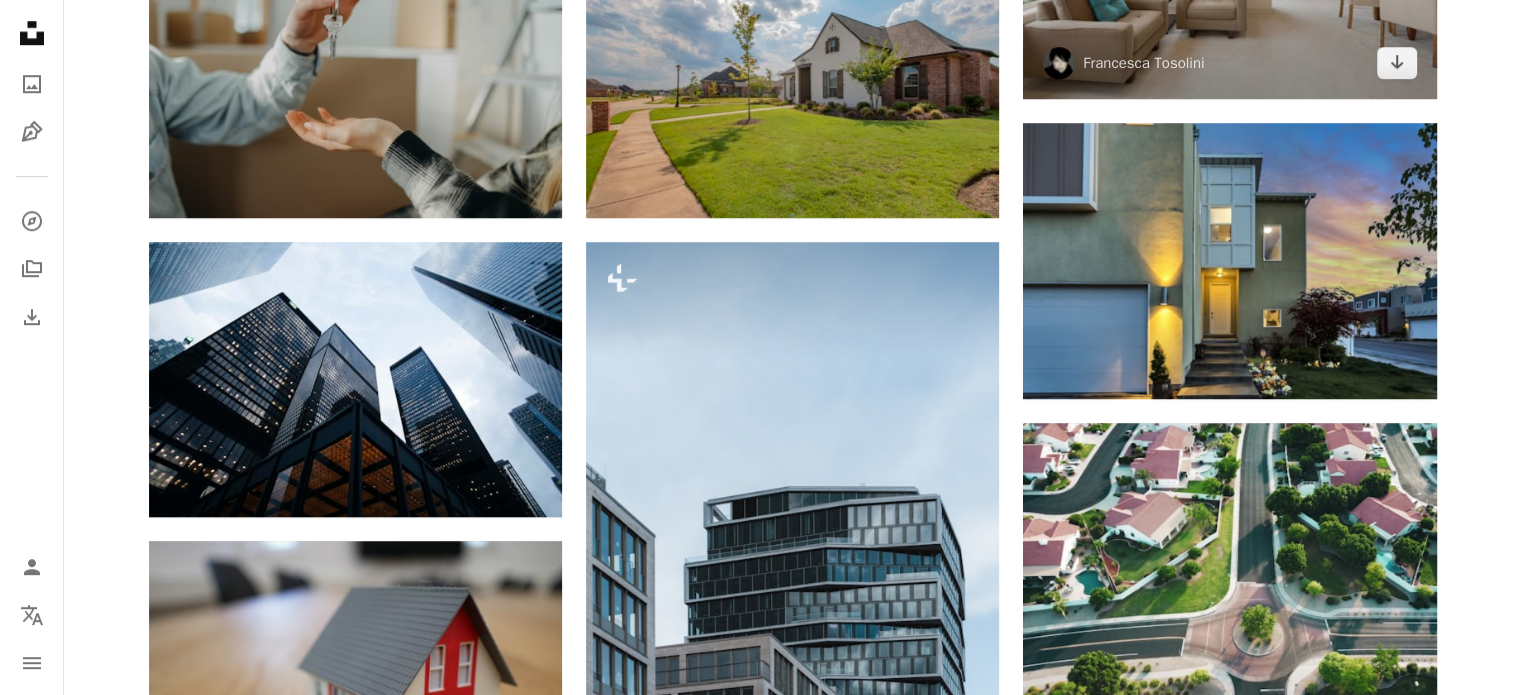 scroll, scrollTop: 1600, scrollLeft: 0, axis: vertical 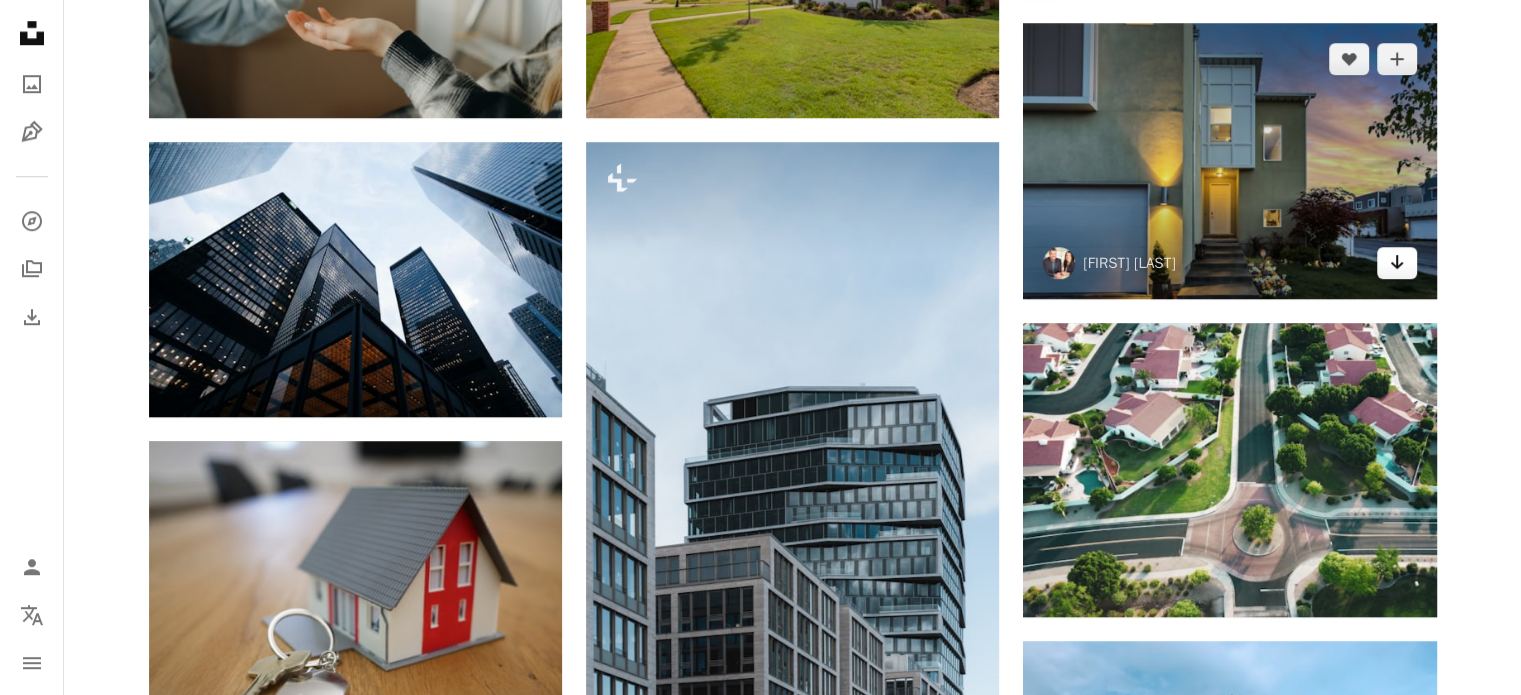 click on "Arrow pointing down" at bounding box center (1397, 263) 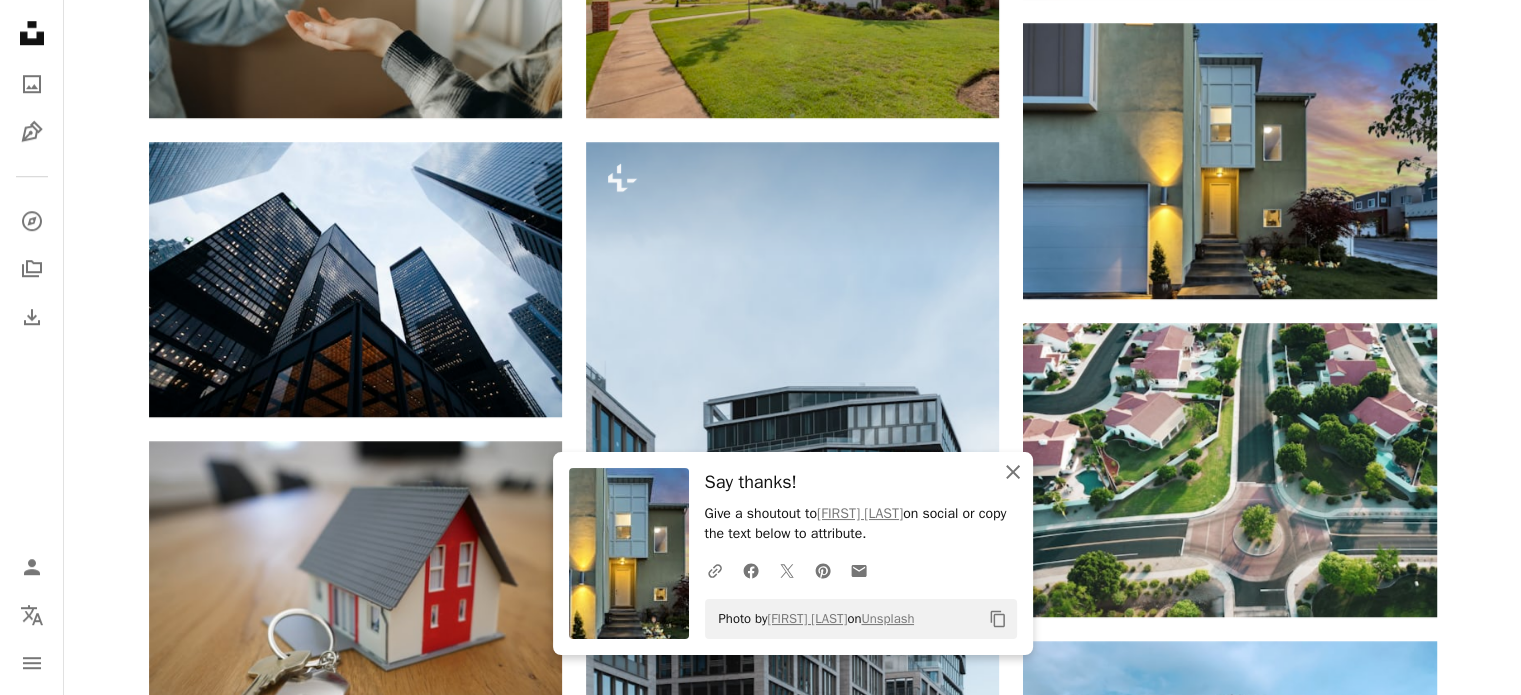 click on "An X shape Close" at bounding box center [1013, 472] 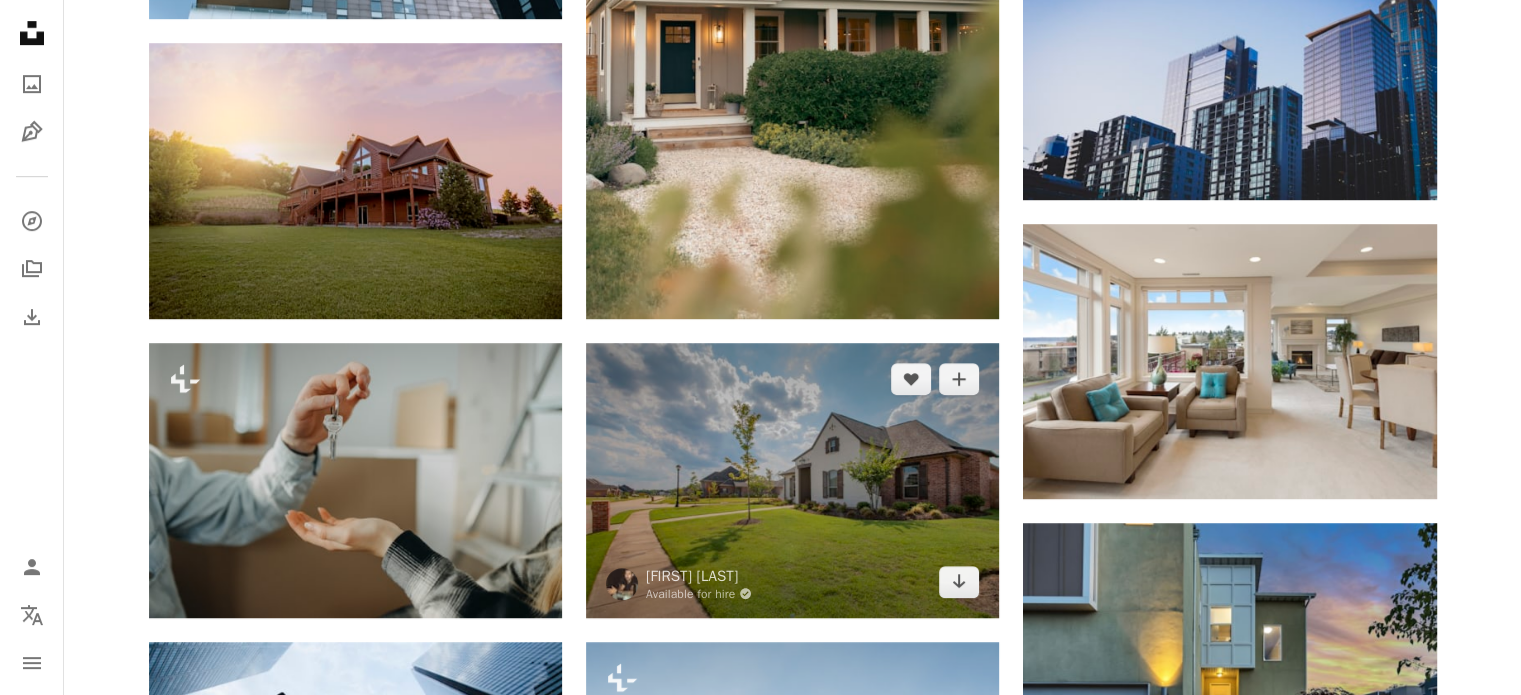 scroll, scrollTop: 1600, scrollLeft: 0, axis: vertical 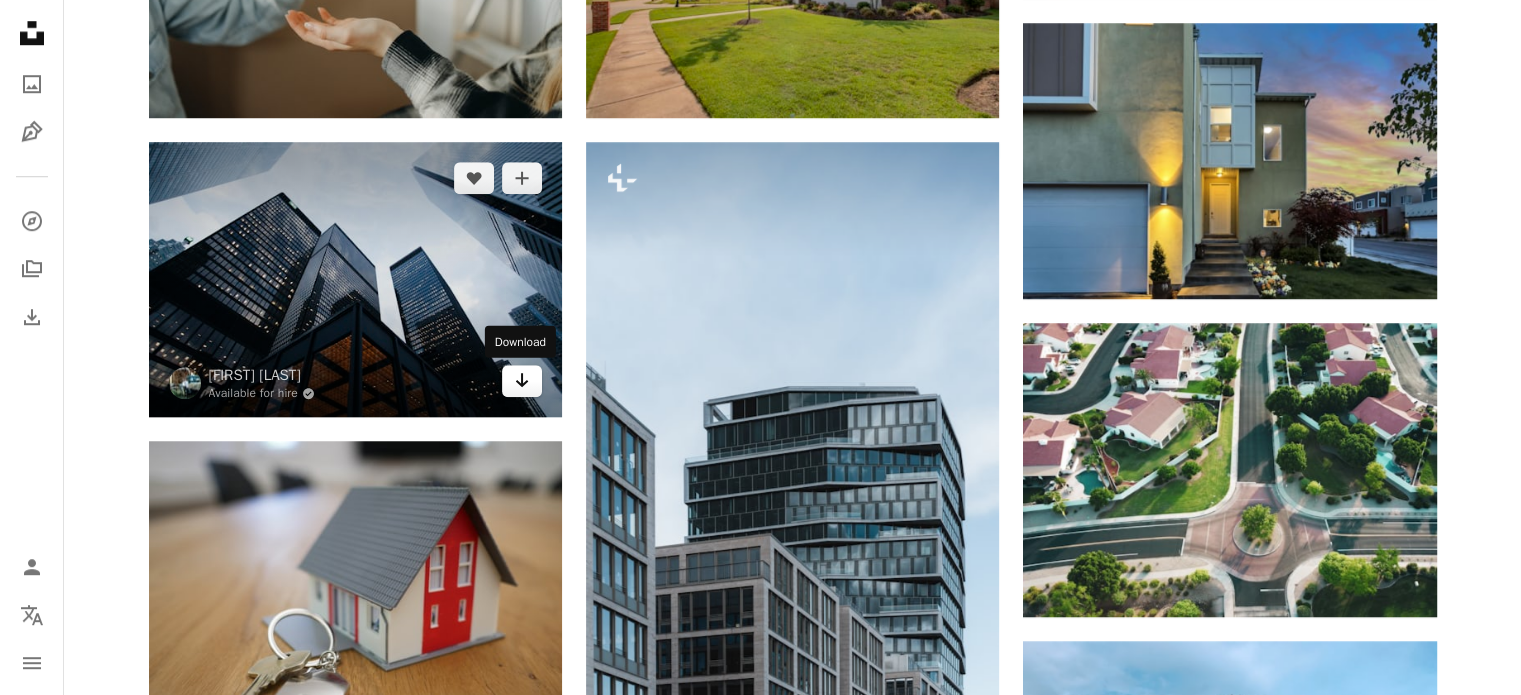 click on "Arrow pointing down" at bounding box center (522, 381) 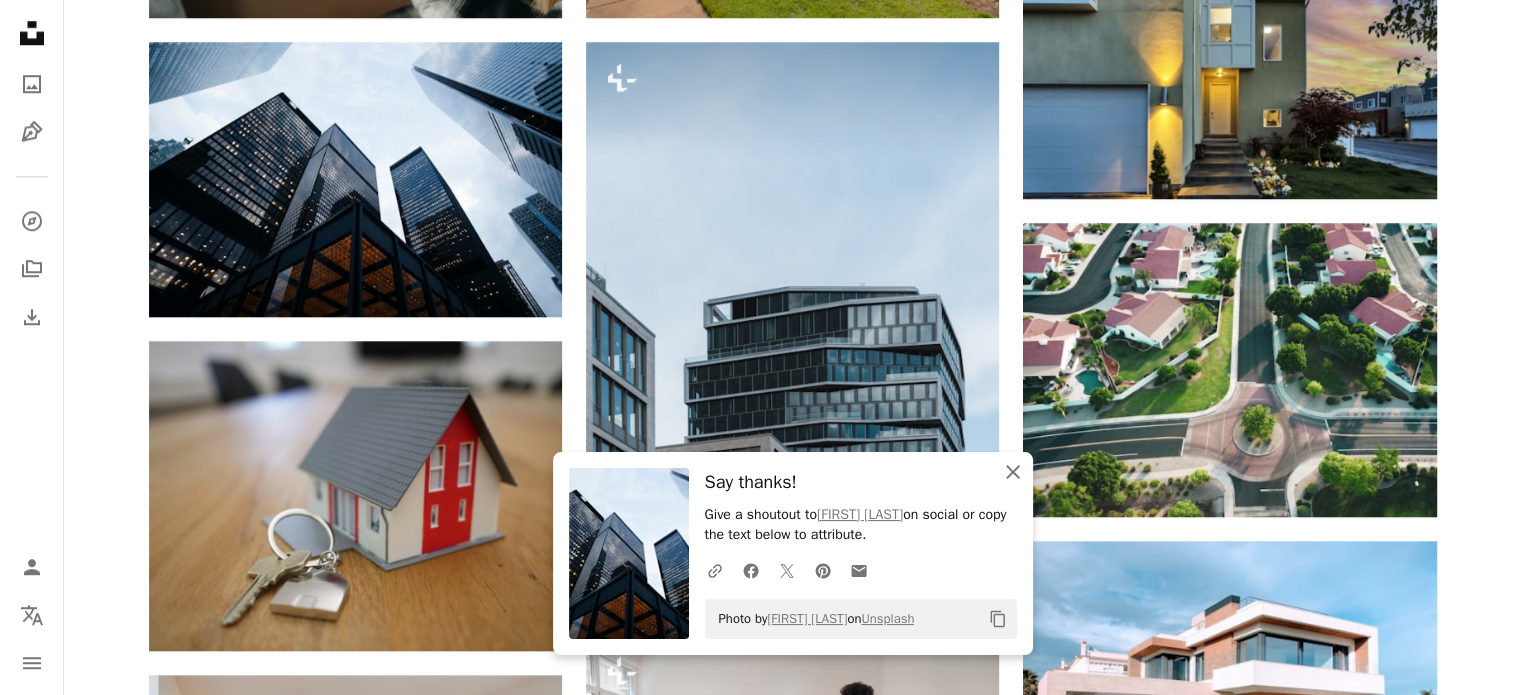 click on "An X shape" 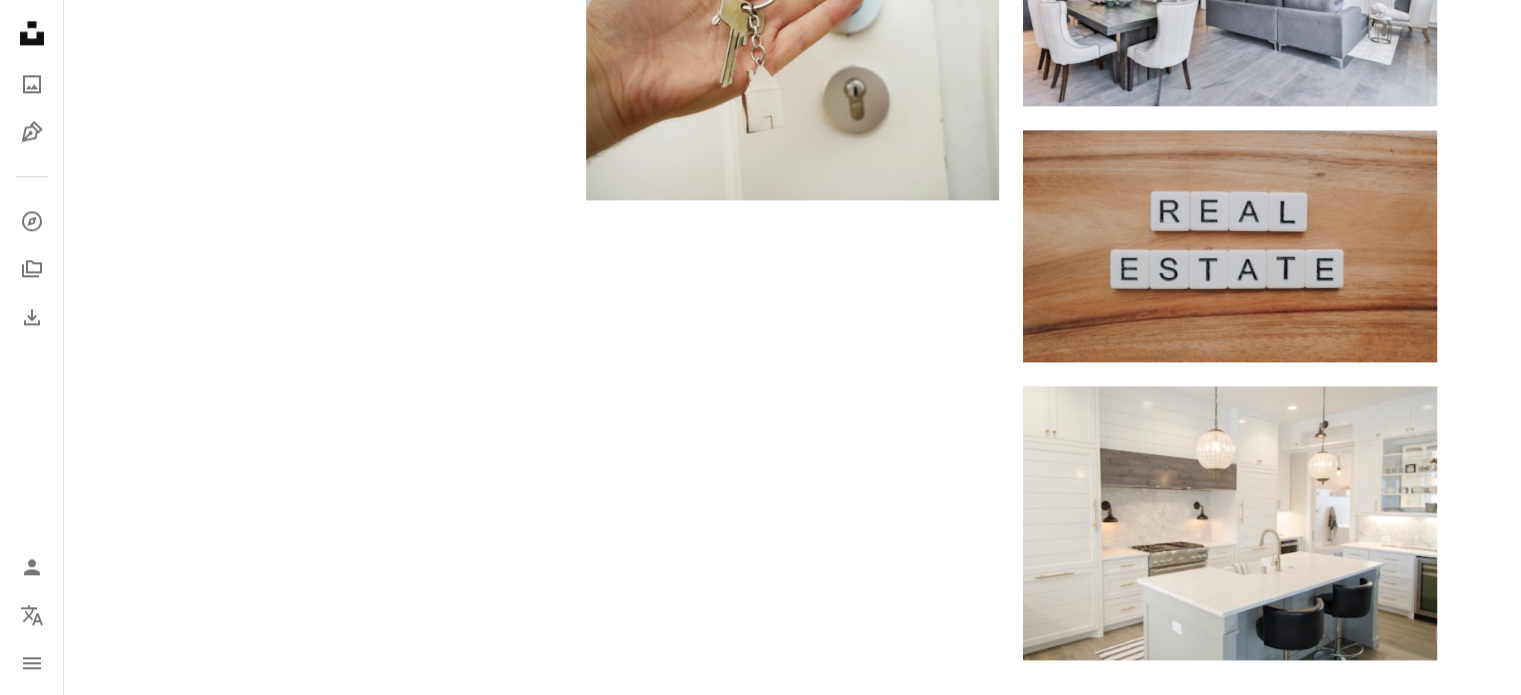 scroll, scrollTop: 2735, scrollLeft: 0, axis: vertical 